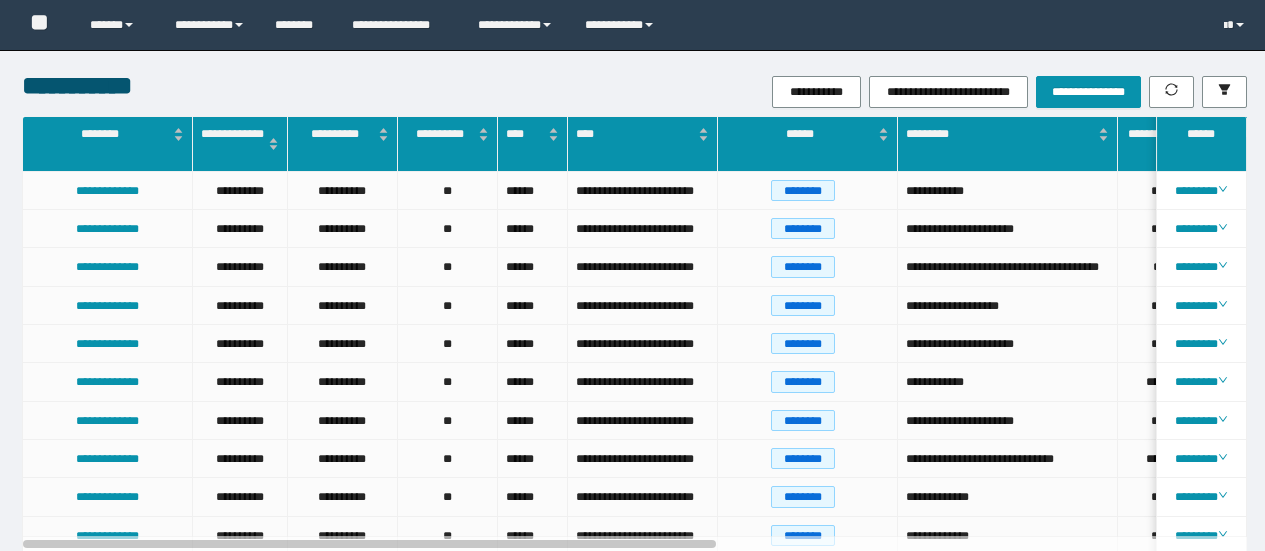 scroll, scrollTop: 0, scrollLeft: 0, axis: both 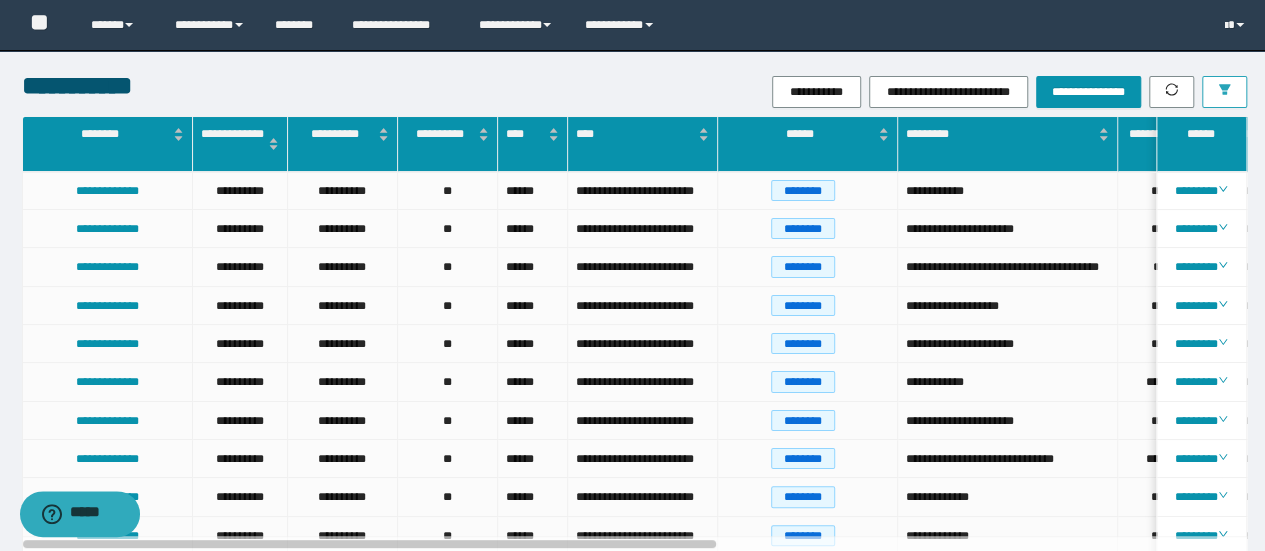 click 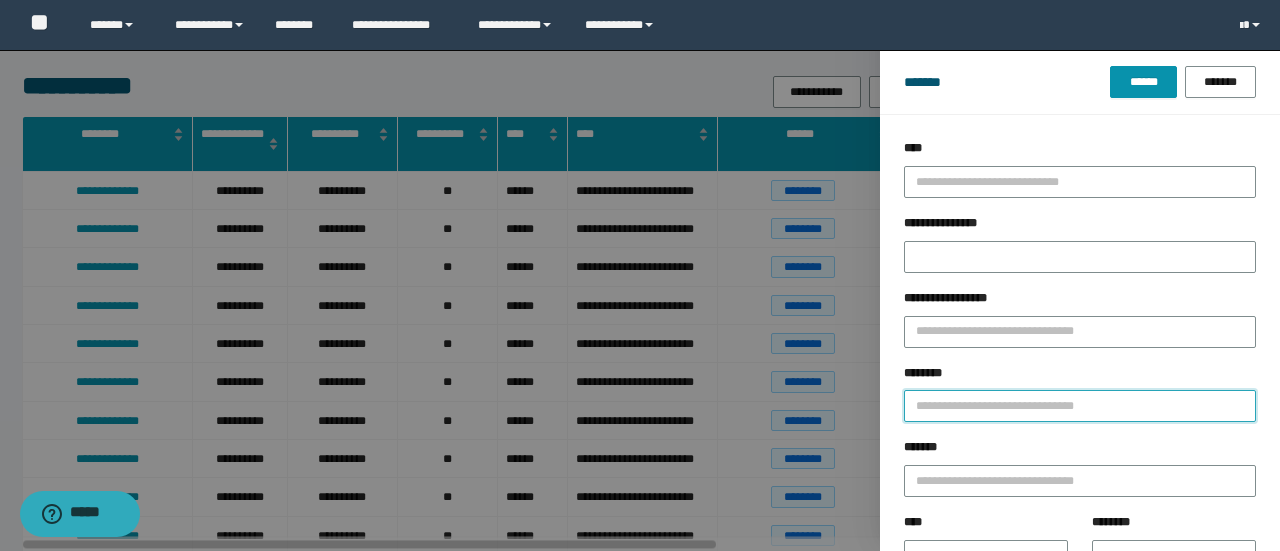 click on "********" at bounding box center (1080, 406) 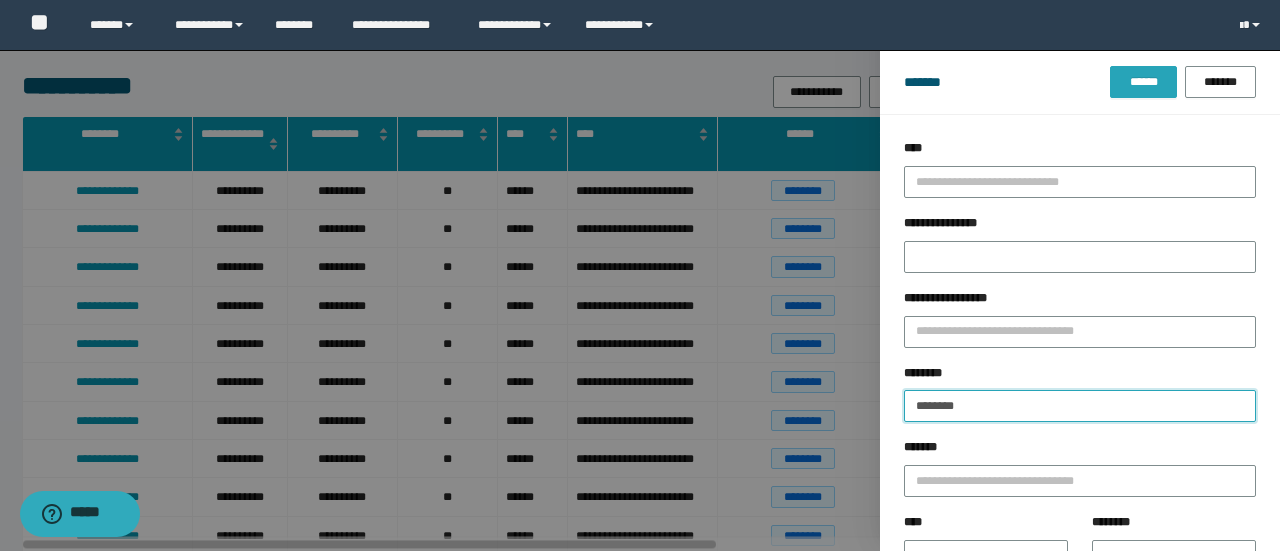 type on "********" 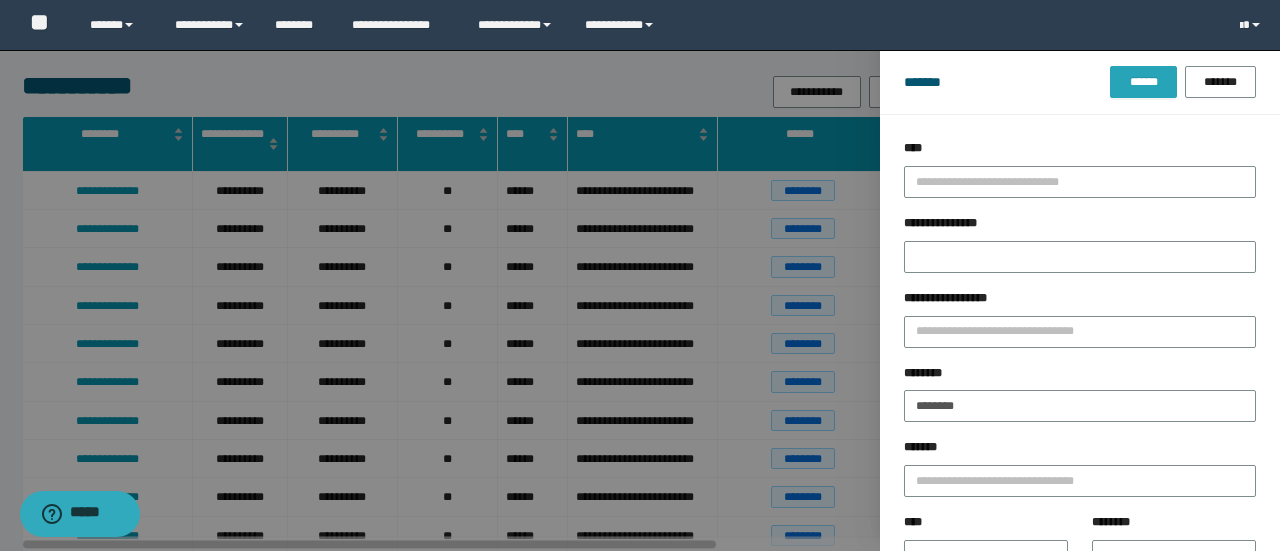 click on "******" at bounding box center (1143, 82) 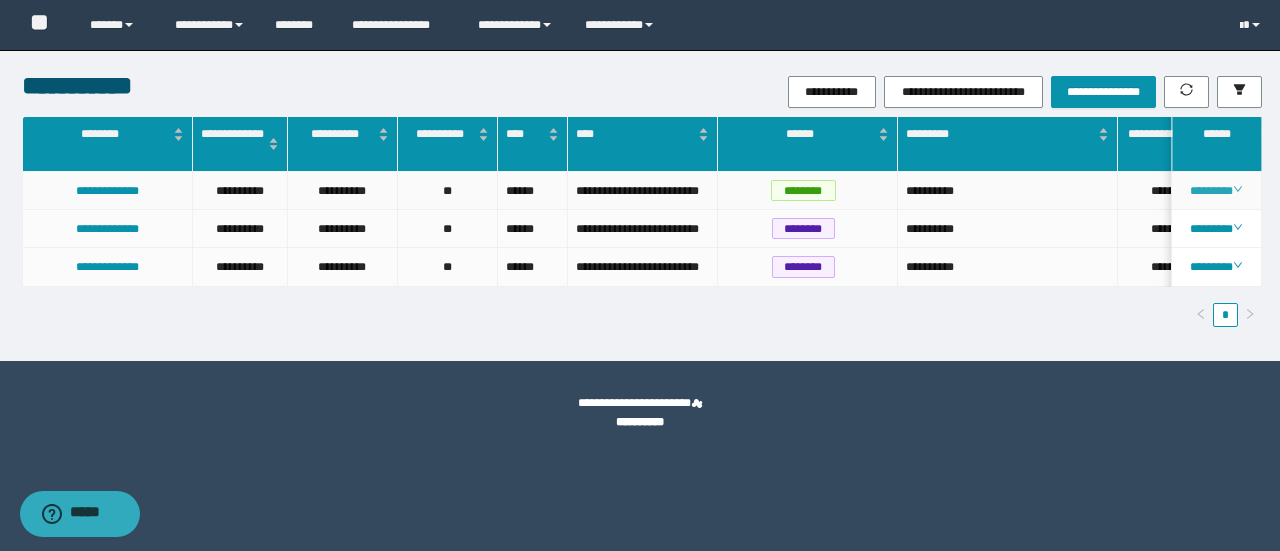 click on "********" at bounding box center [1216, 191] 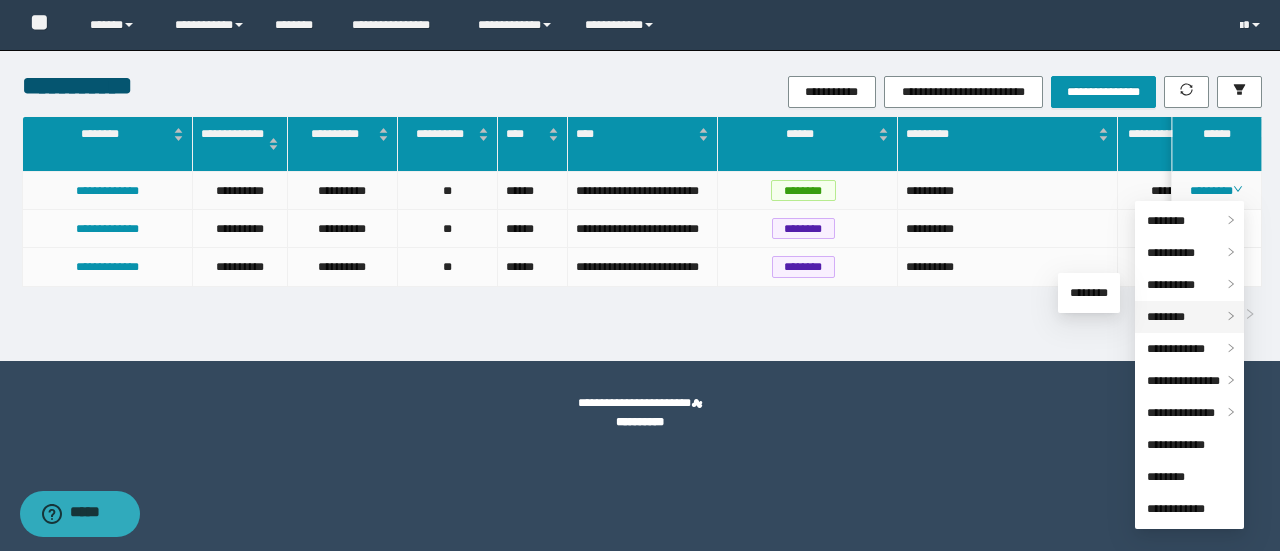 click on "********" at bounding box center [1166, 317] 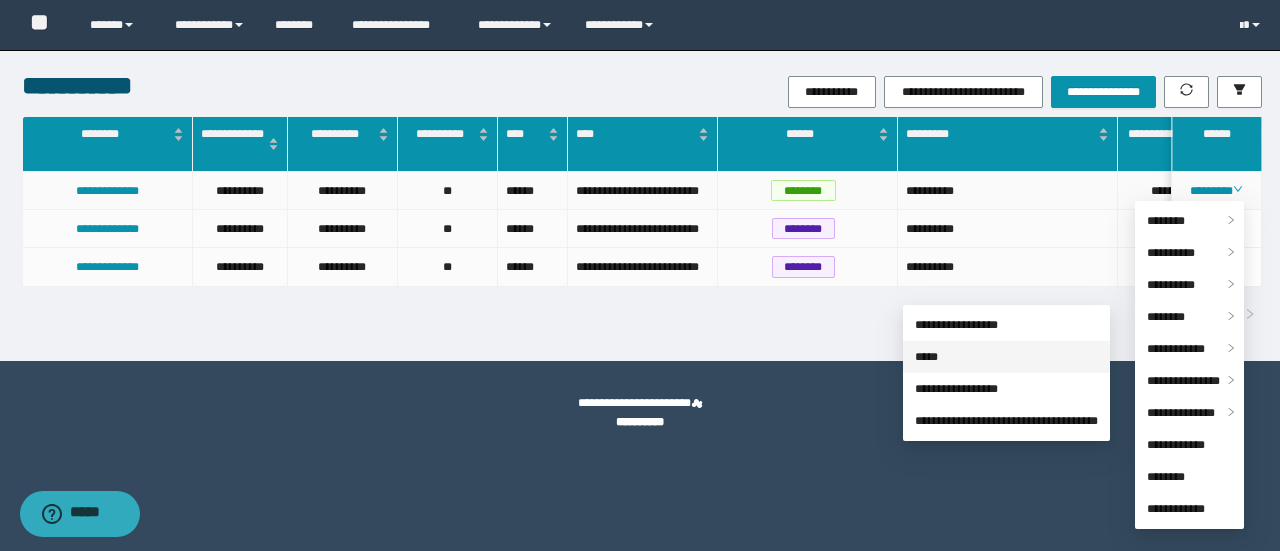 click on "*****" at bounding box center (926, 357) 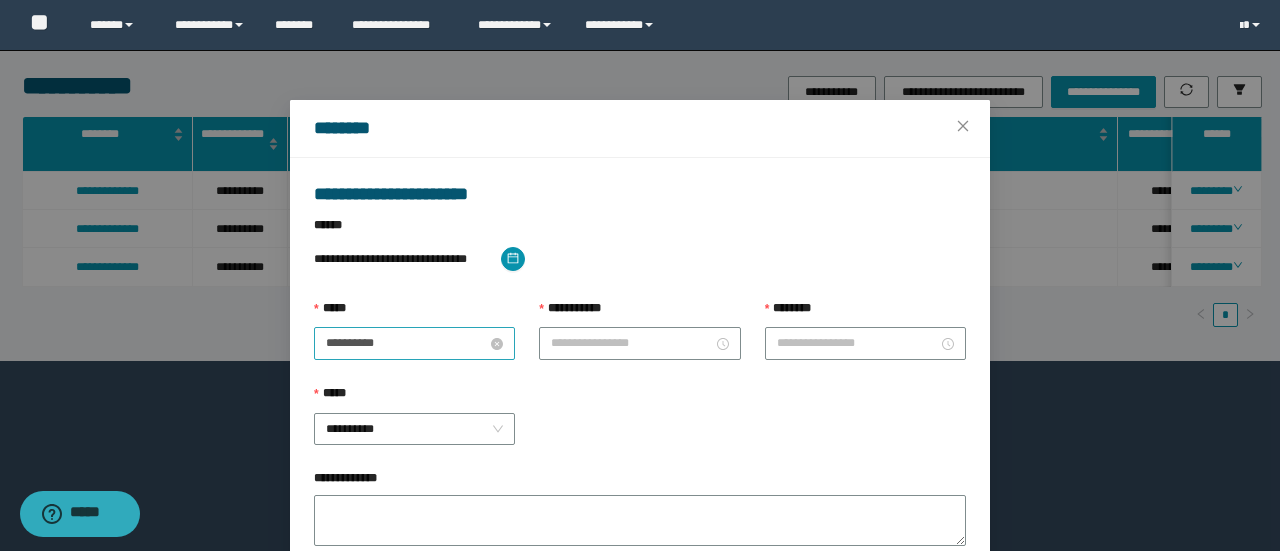 click on "**********" at bounding box center (406, 343) 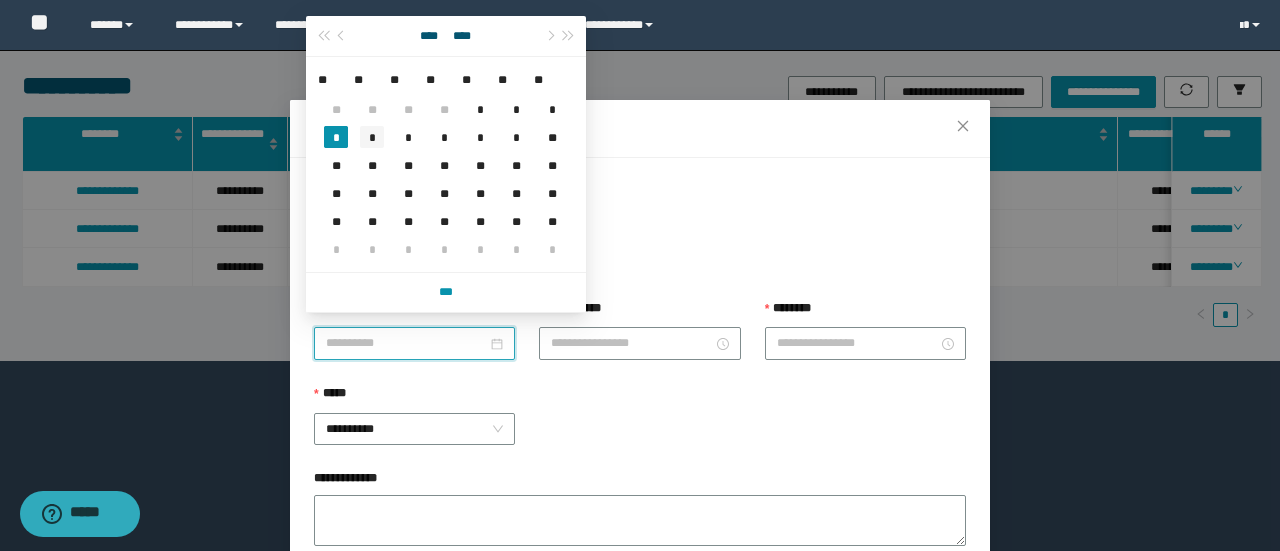 type on "**********" 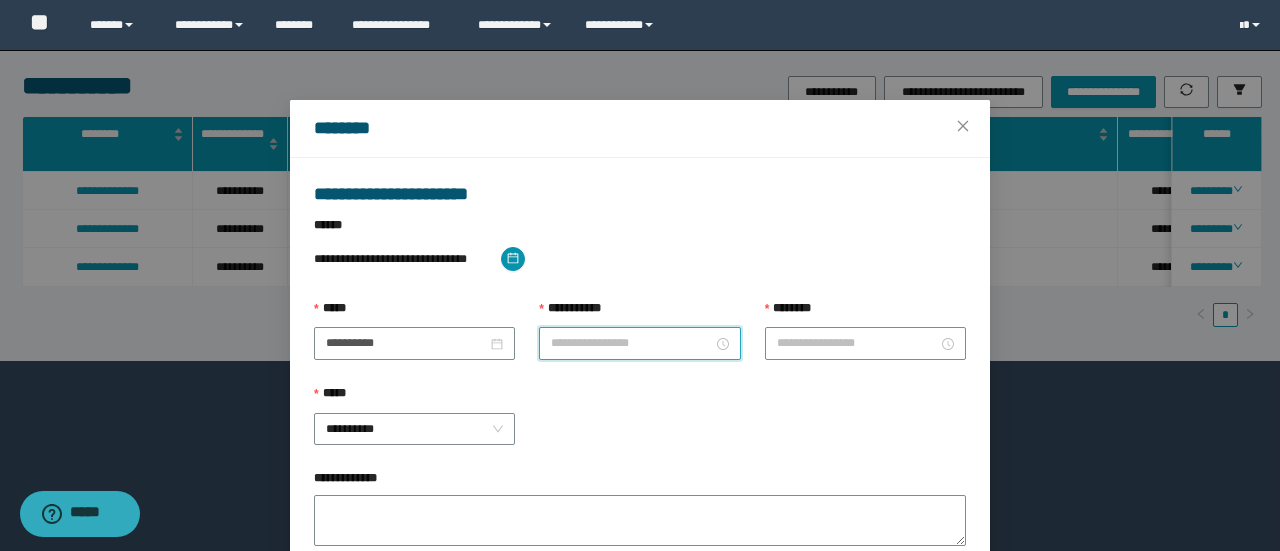 click on "**********" at bounding box center [631, 343] 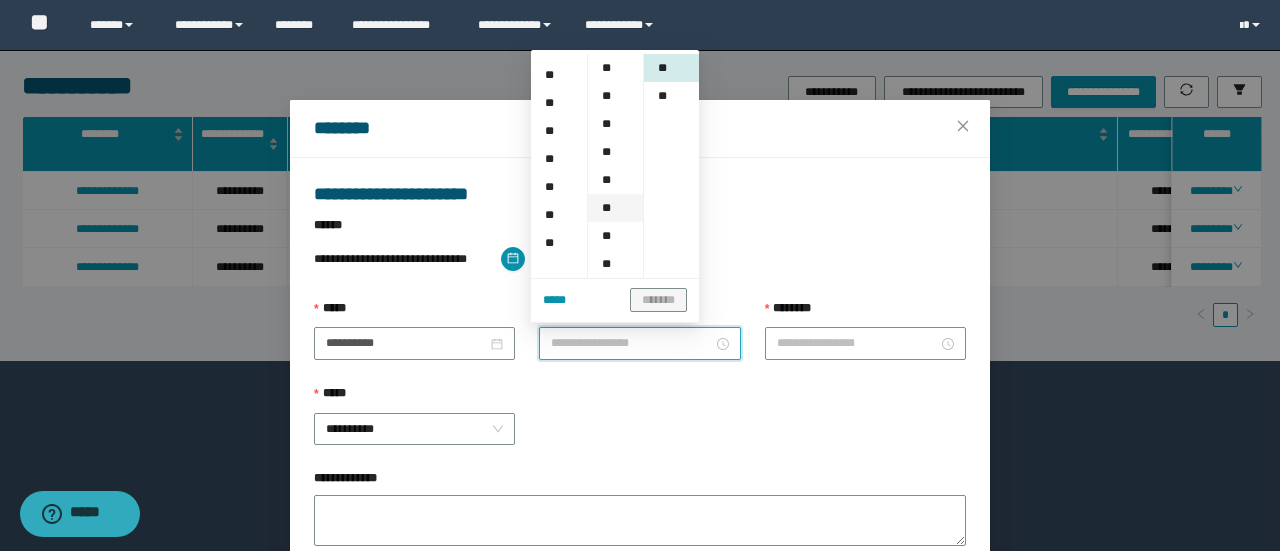 drag, startPoint x: 548, startPoint y: 217, endPoint x: 592, endPoint y: 203, distance: 46.173584 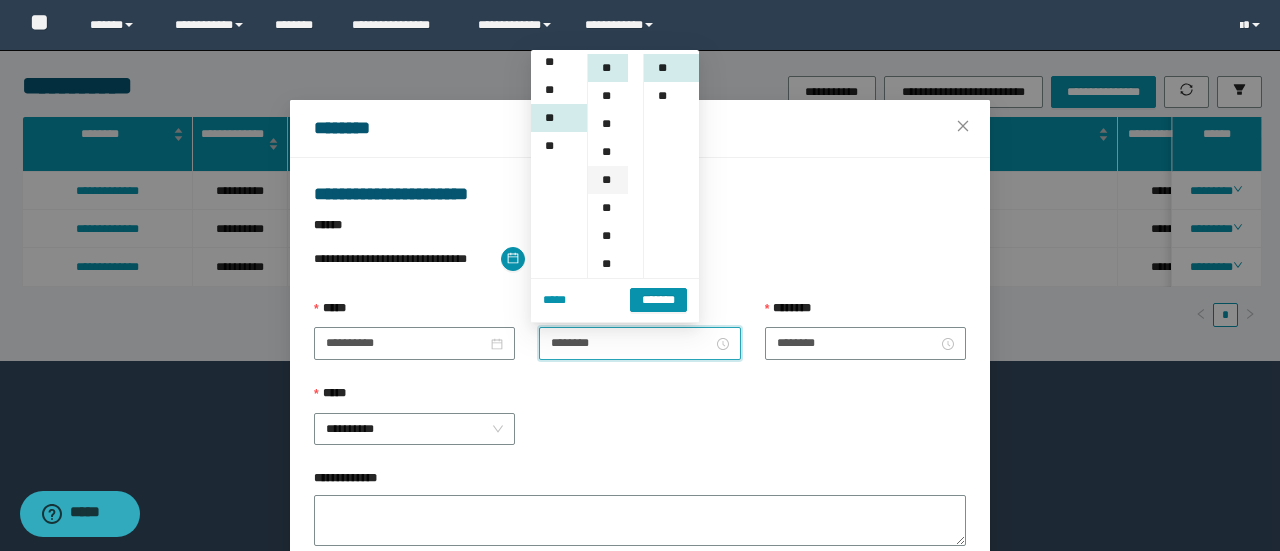 scroll, scrollTop: 280, scrollLeft: 0, axis: vertical 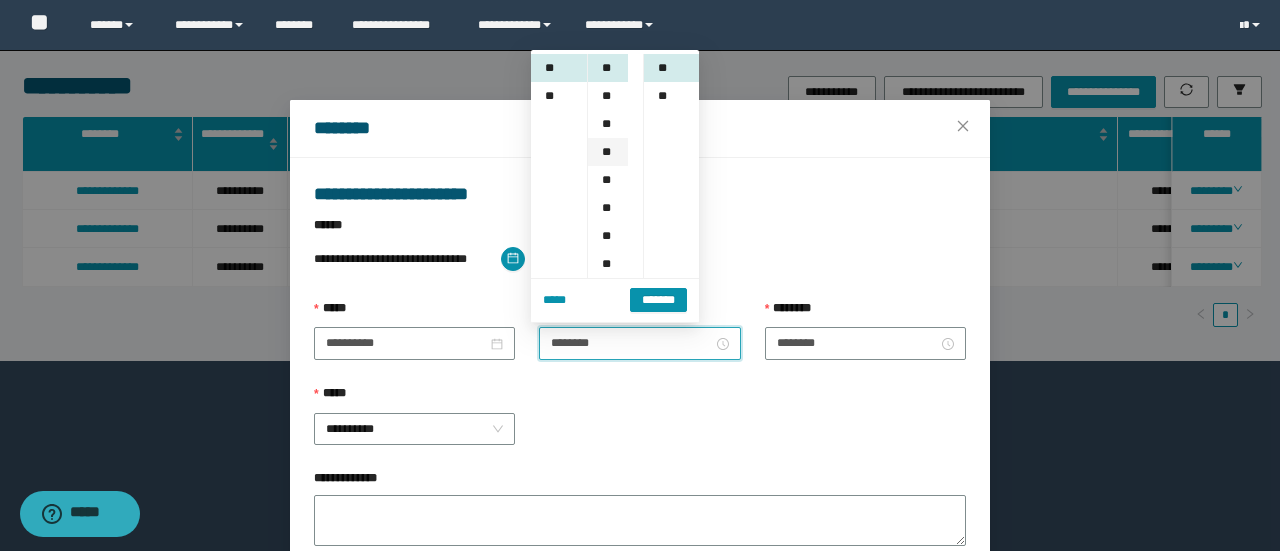click on "**" at bounding box center [608, 152] 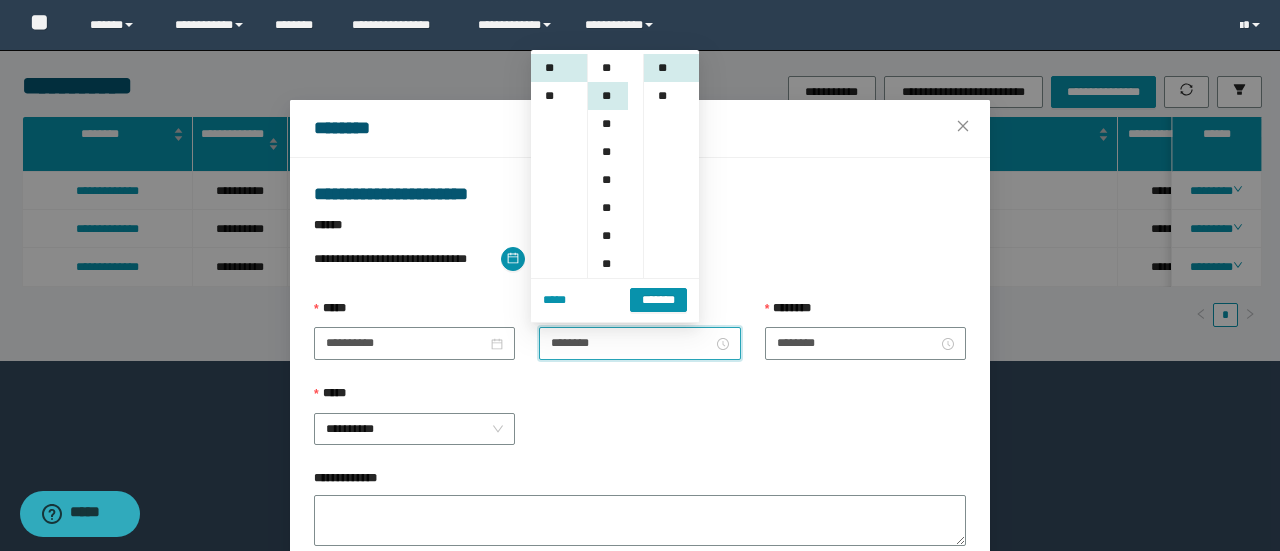 scroll, scrollTop: 84, scrollLeft: 0, axis: vertical 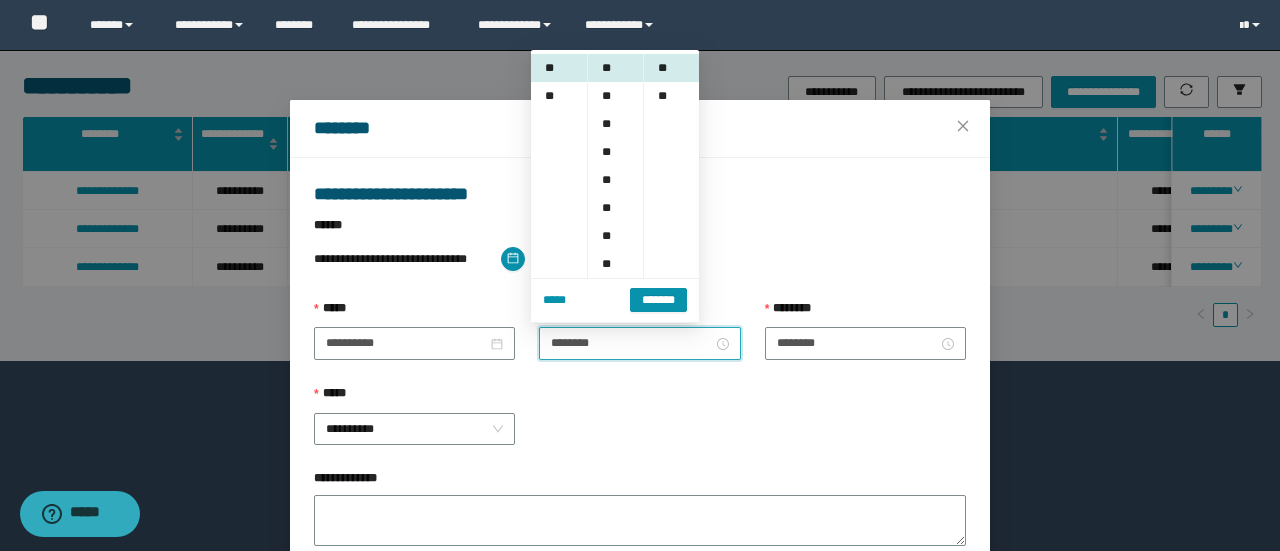 drag, startPoint x: 664, startPoint y: 480, endPoint x: 674, endPoint y: 467, distance: 16.40122 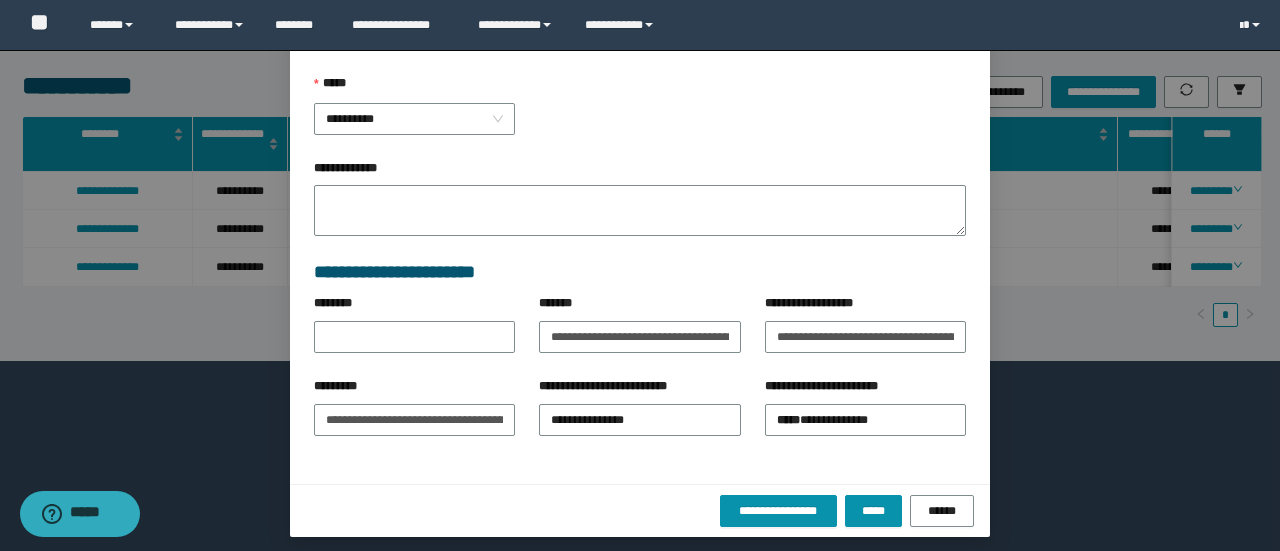 scroll, scrollTop: 316, scrollLeft: 0, axis: vertical 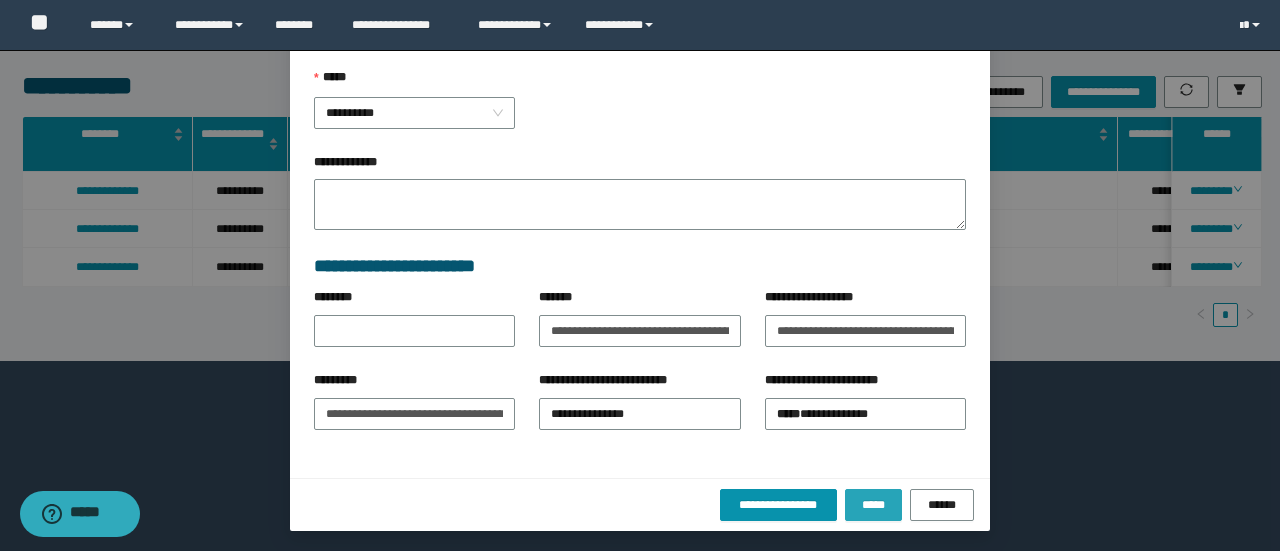 drag, startPoint x: 848, startPoint y: 492, endPoint x: 858, endPoint y: 495, distance: 10.440307 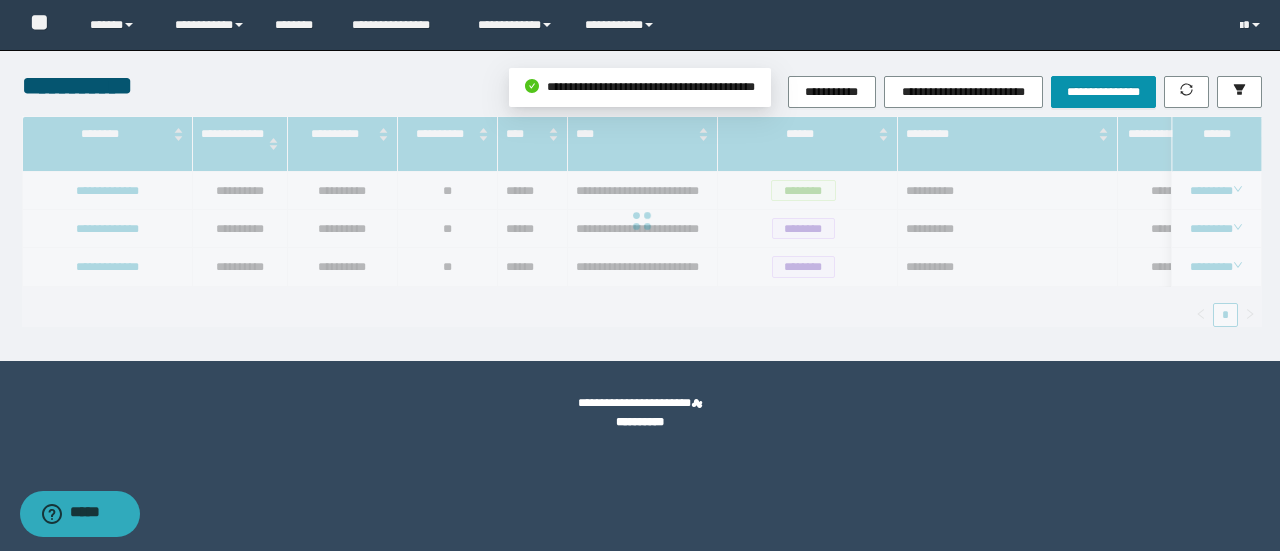 scroll, scrollTop: 216, scrollLeft: 0, axis: vertical 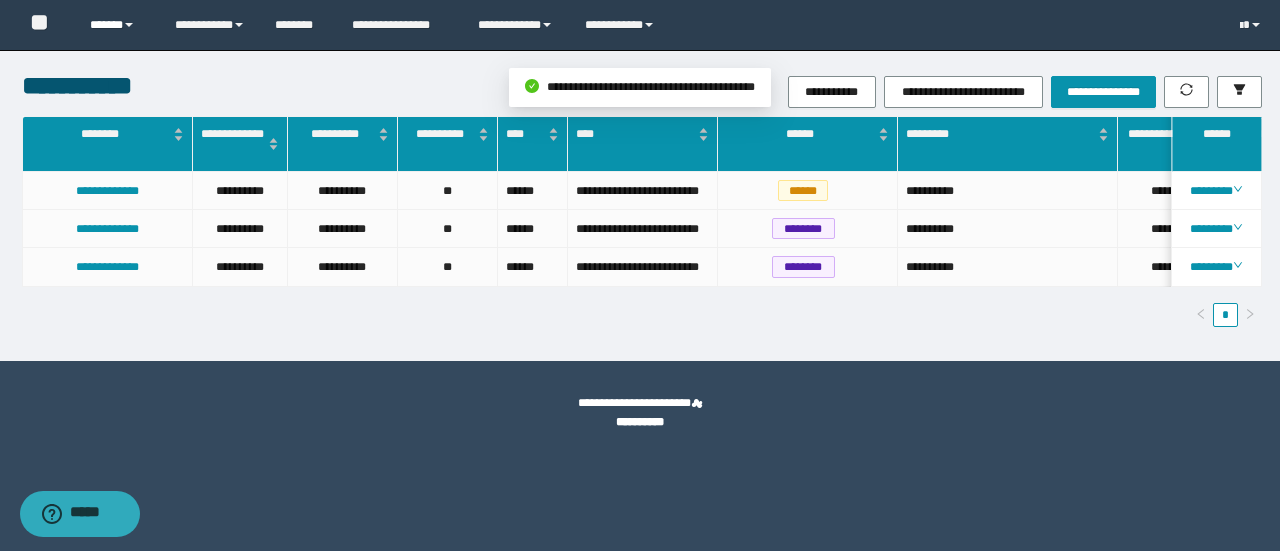click on "******" at bounding box center (117, 25) 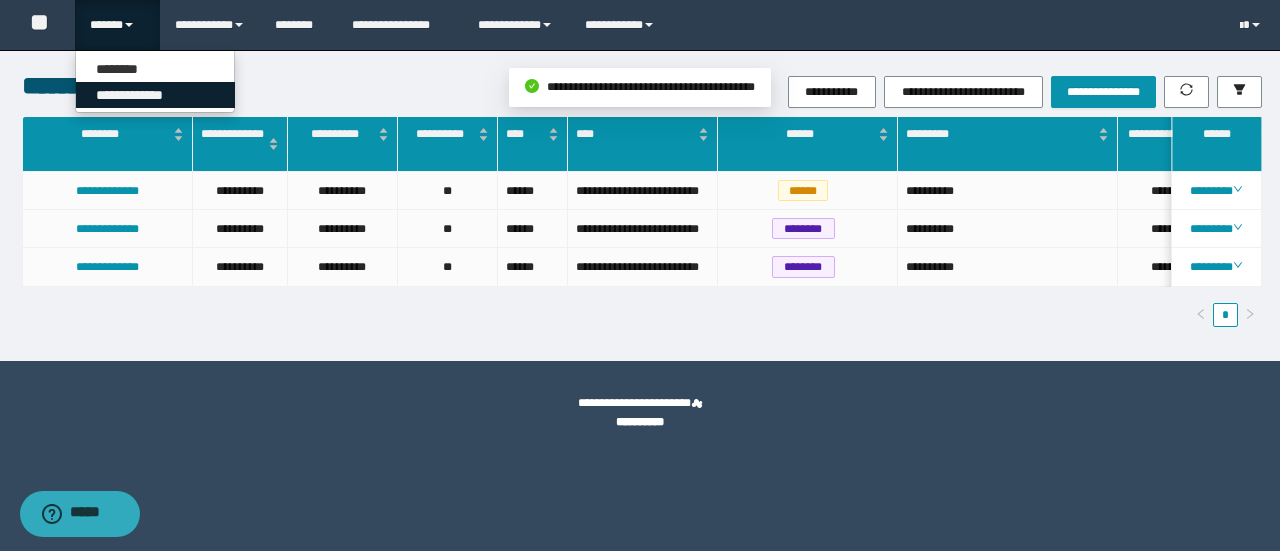 click on "**********" at bounding box center [155, 95] 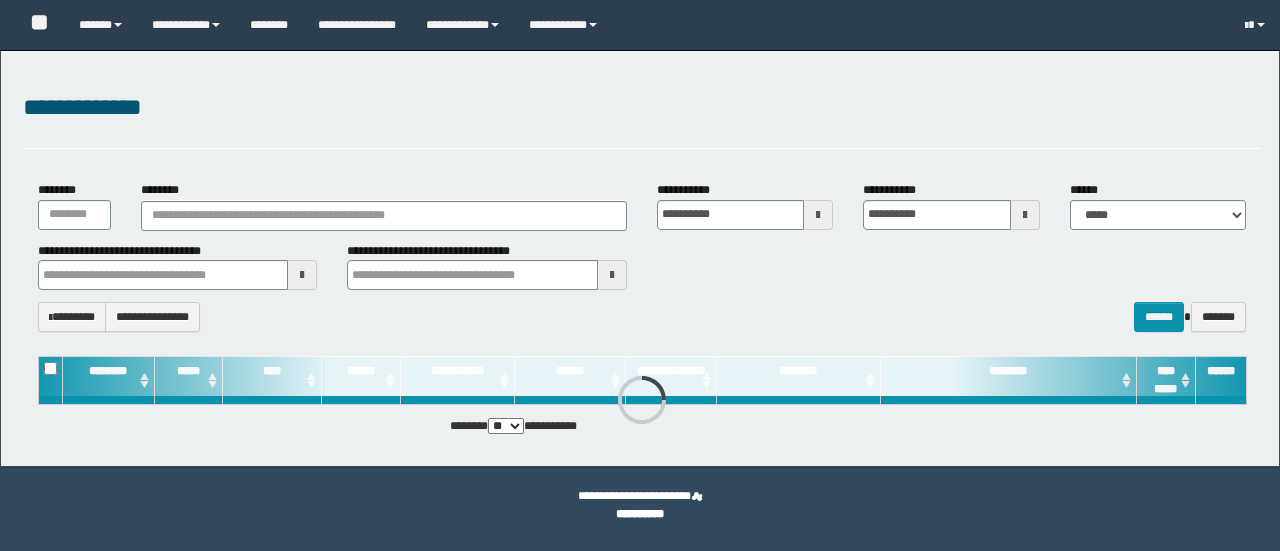 scroll, scrollTop: 0, scrollLeft: 0, axis: both 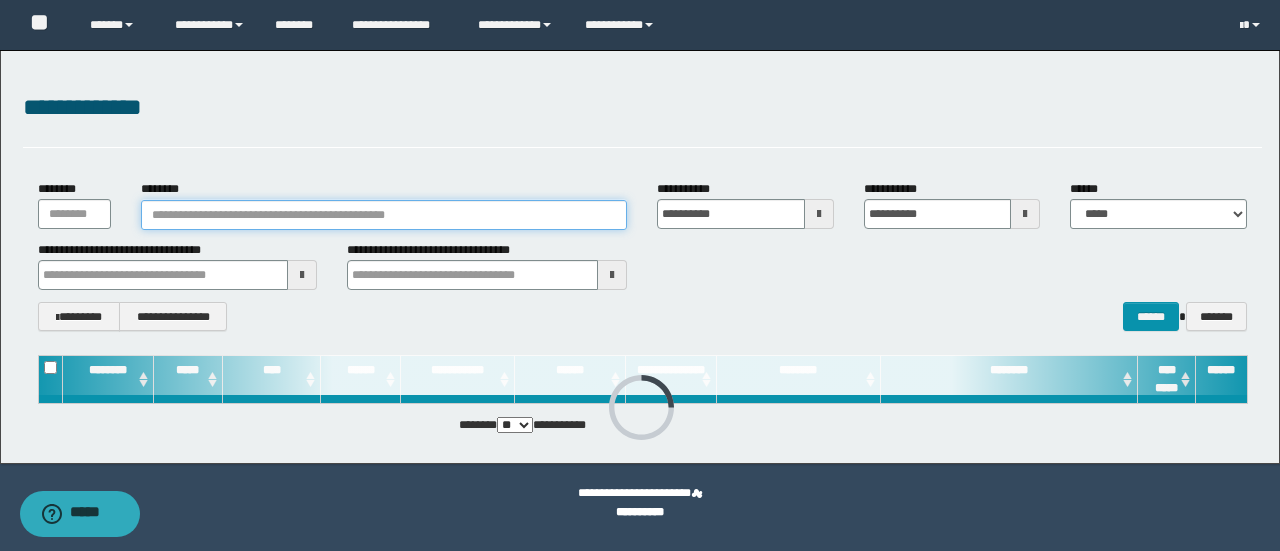 click on "********" at bounding box center (384, 215) 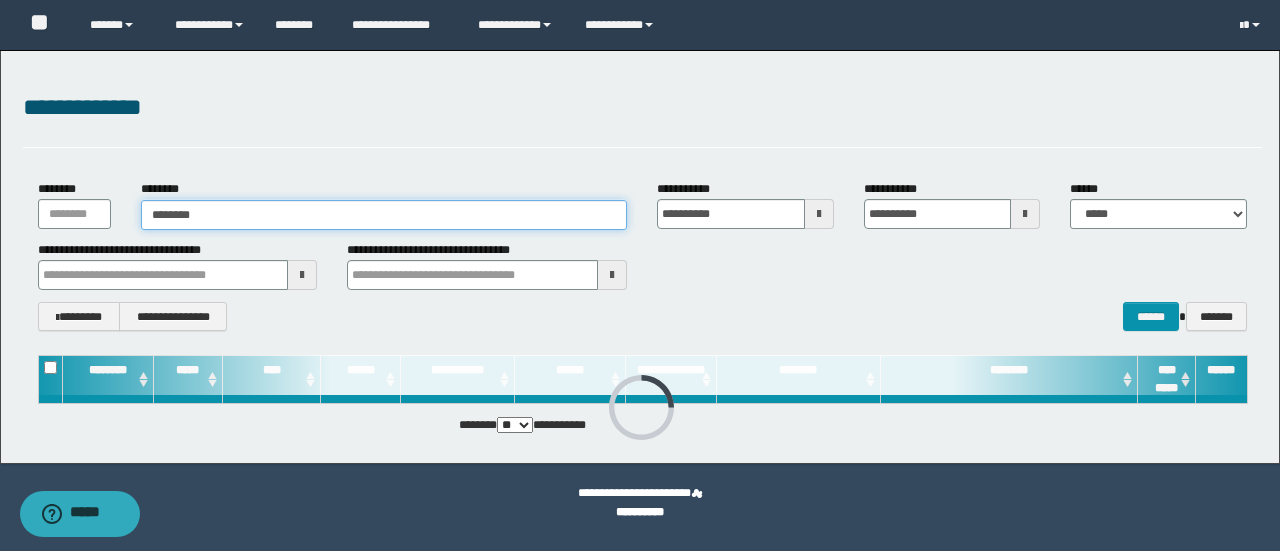 type on "********" 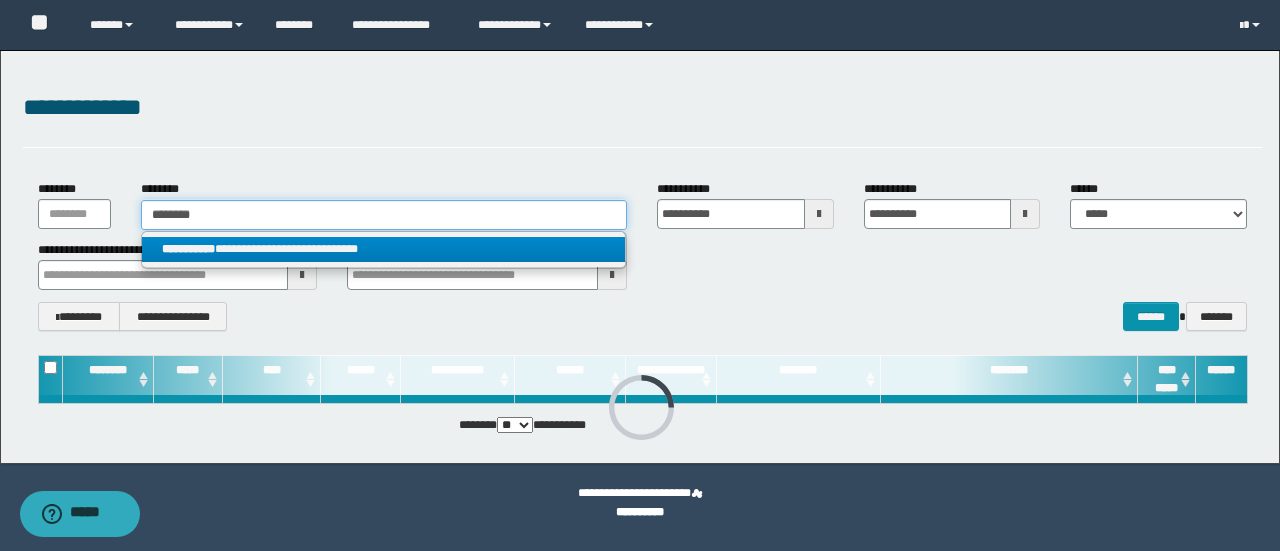 type on "********" 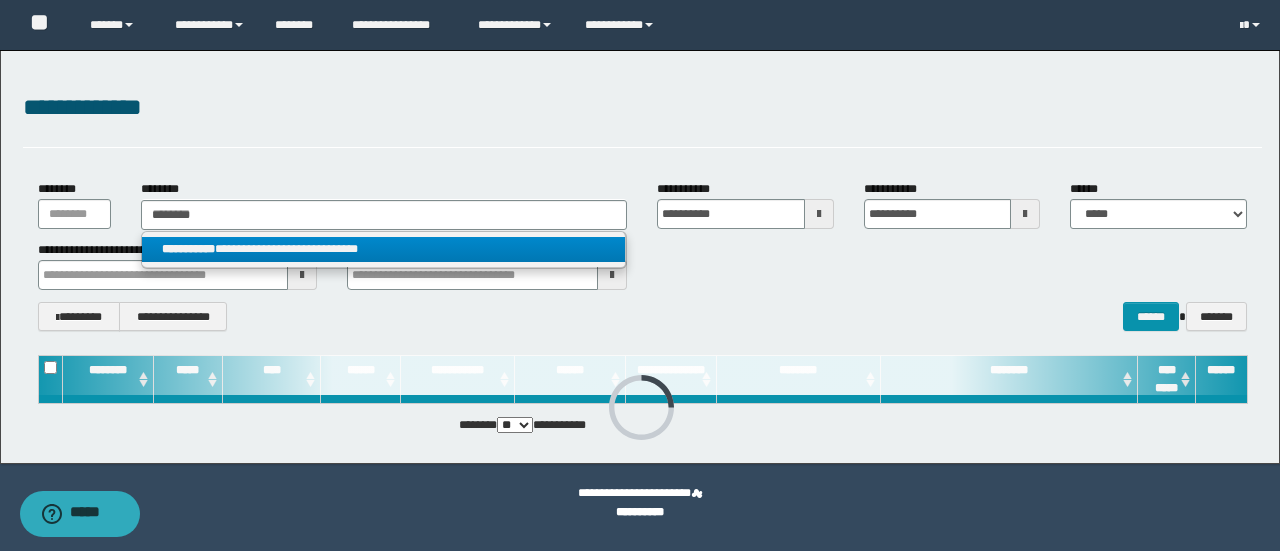 click on "**********" at bounding box center [384, 249] 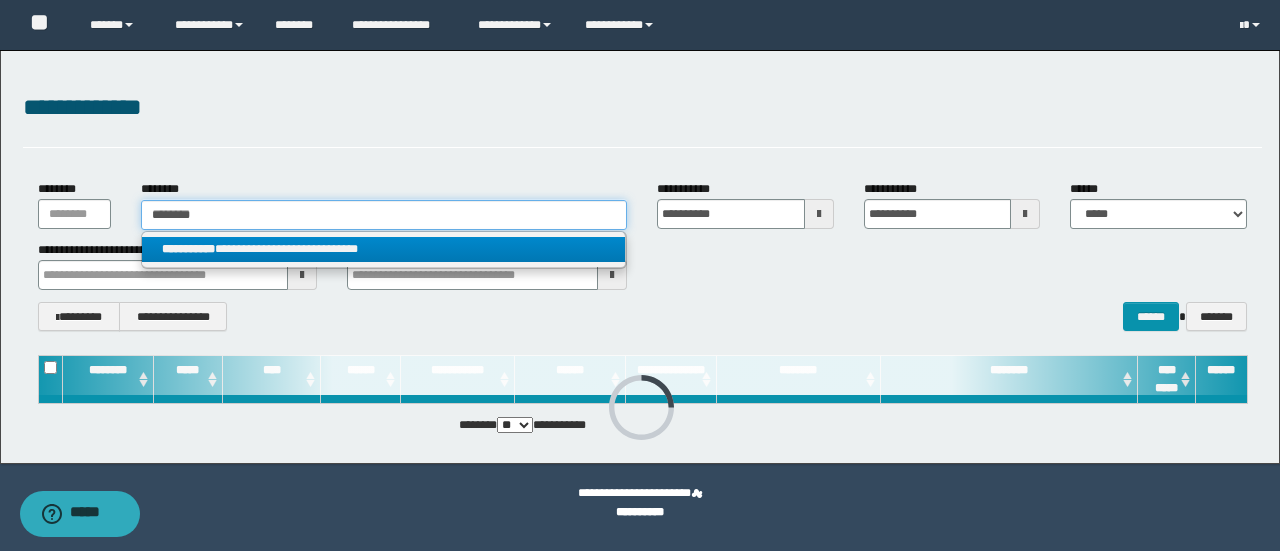 type 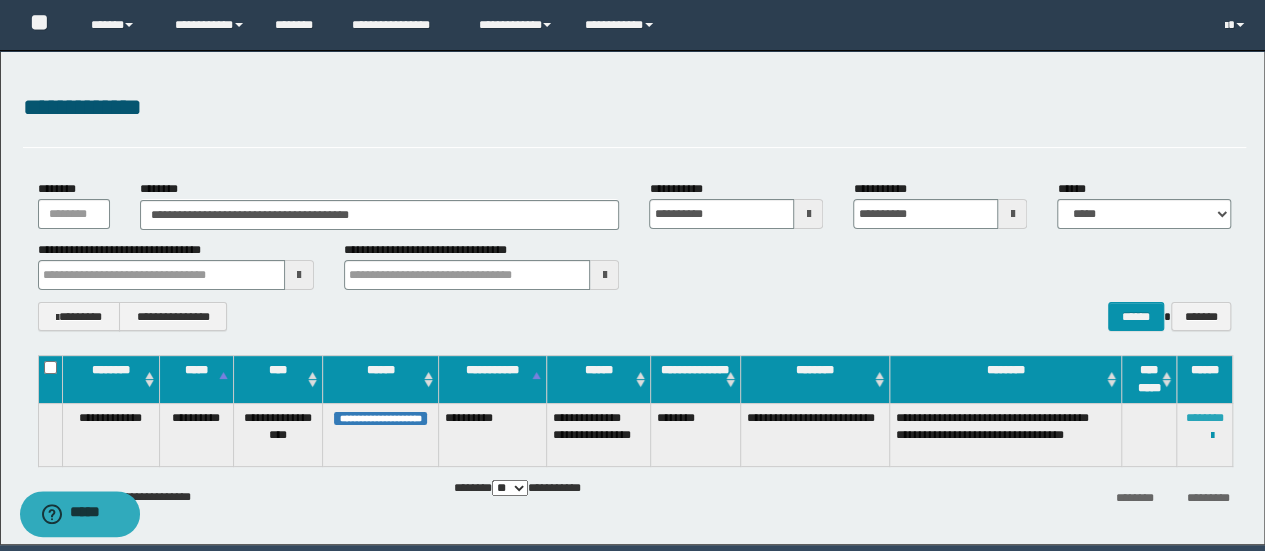 click on "********" at bounding box center (1205, 418) 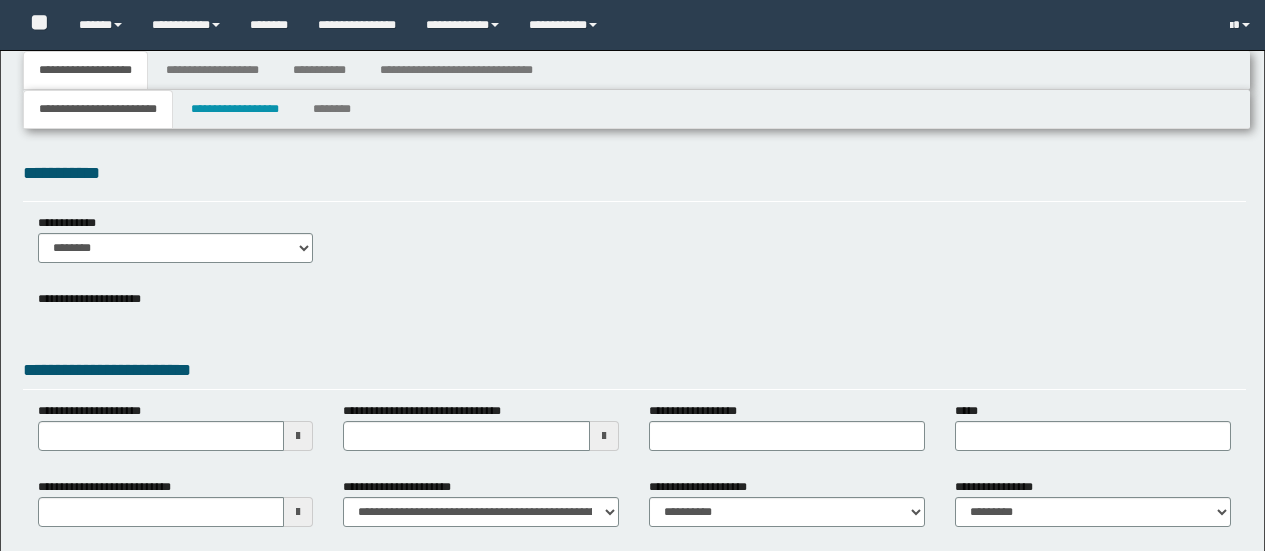 type 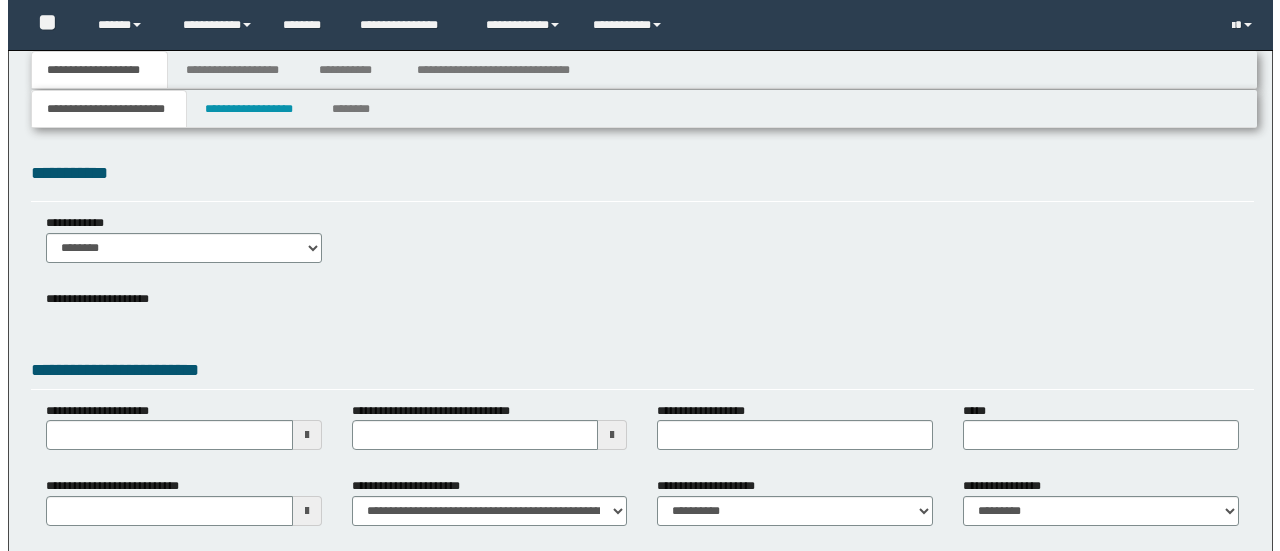 scroll, scrollTop: 0, scrollLeft: 0, axis: both 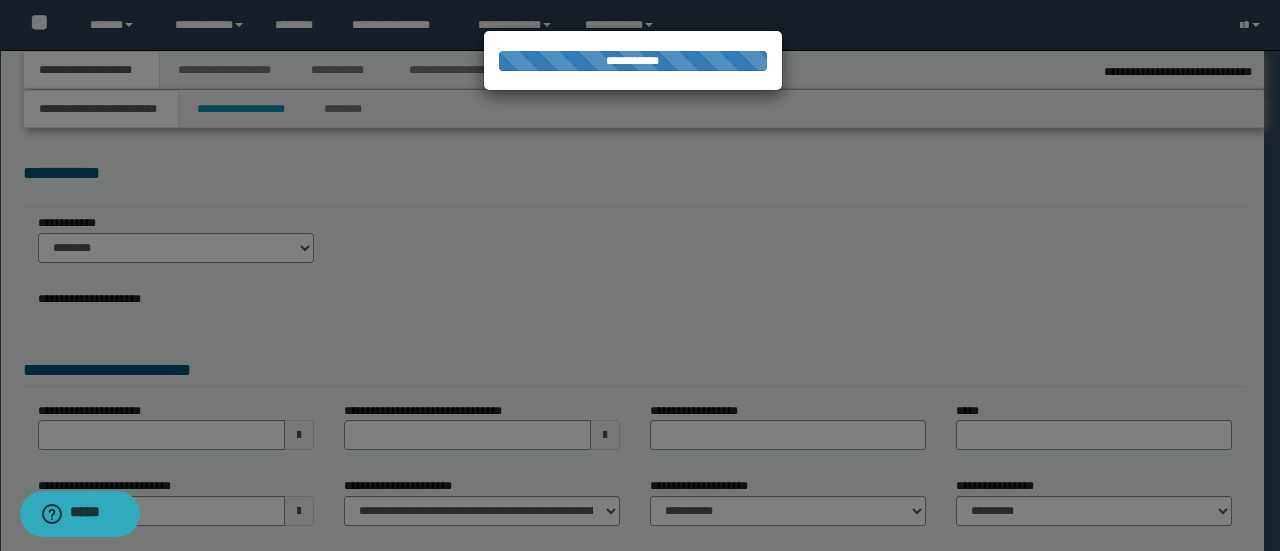 type on "**********" 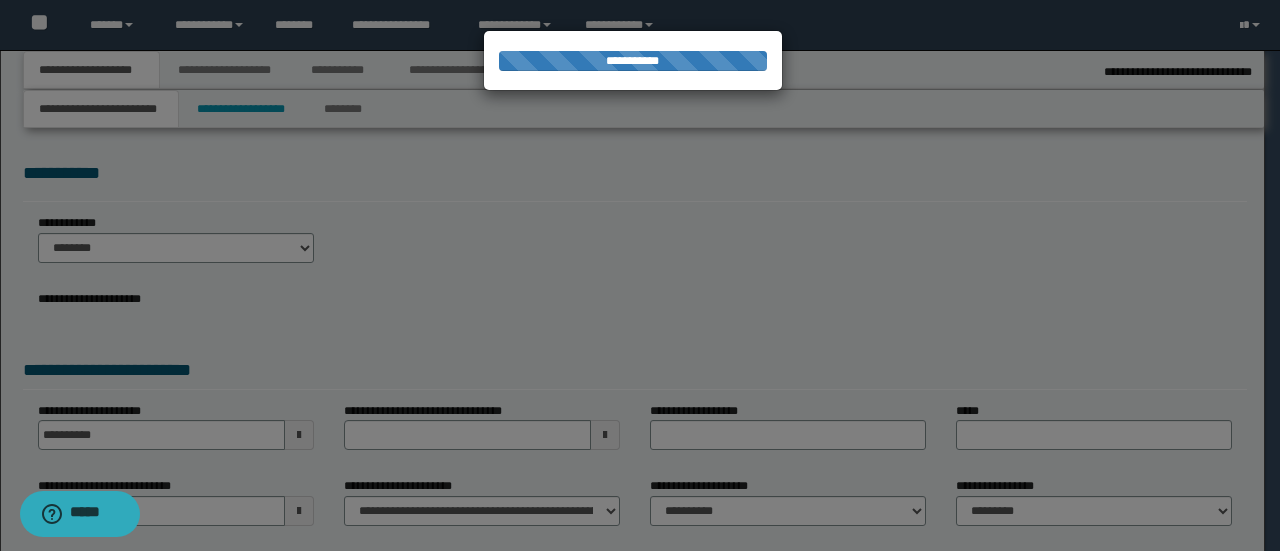 select on "**" 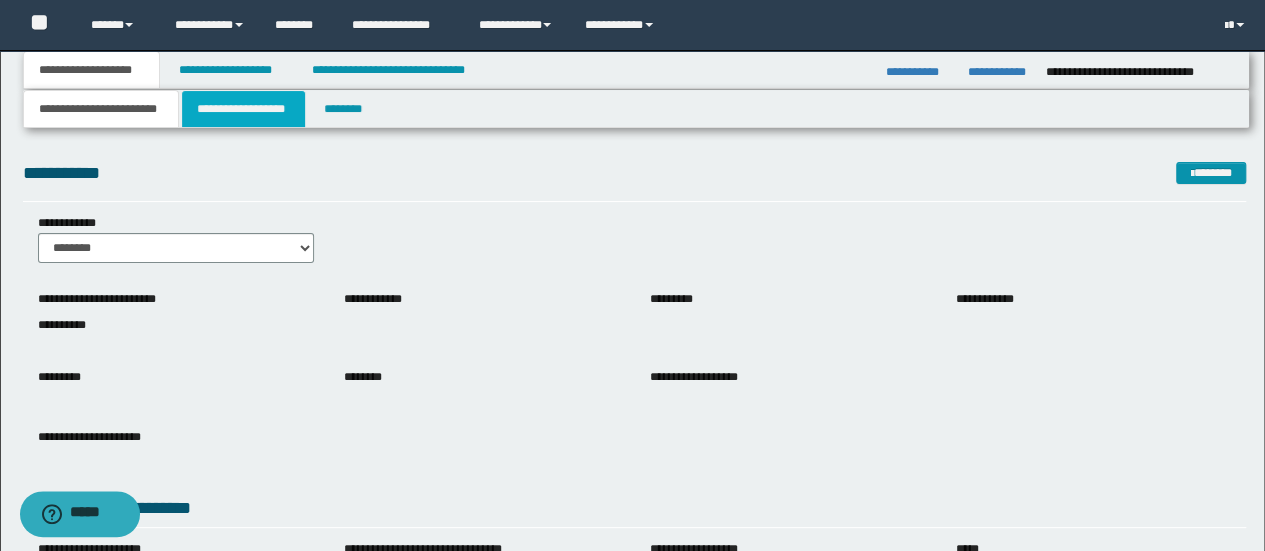 click on "**********" at bounding box center [243, 109] 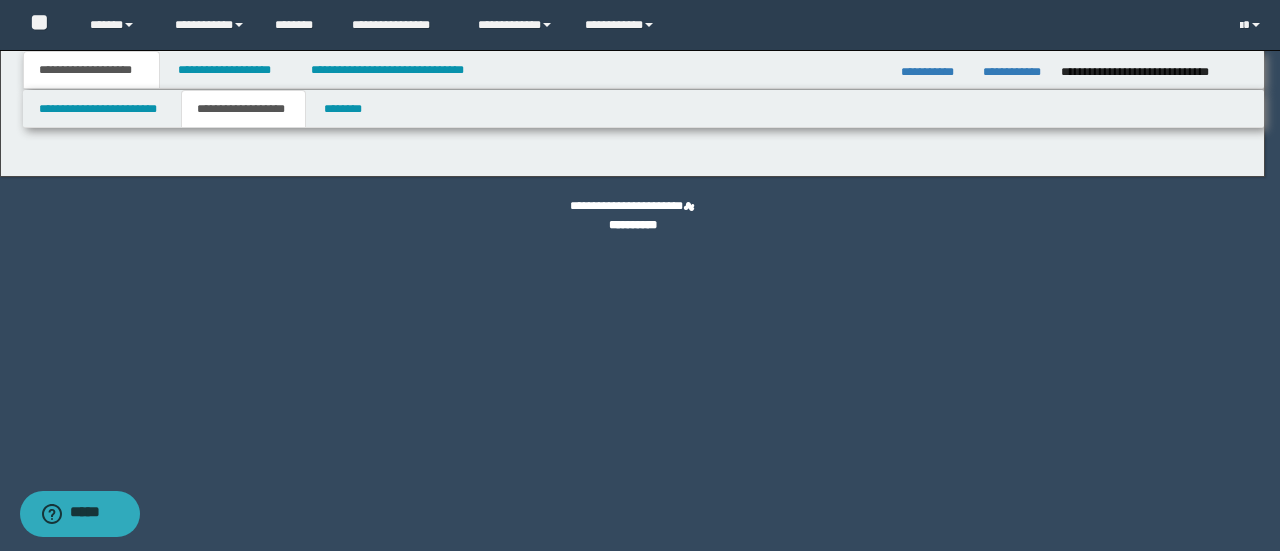type on "********" 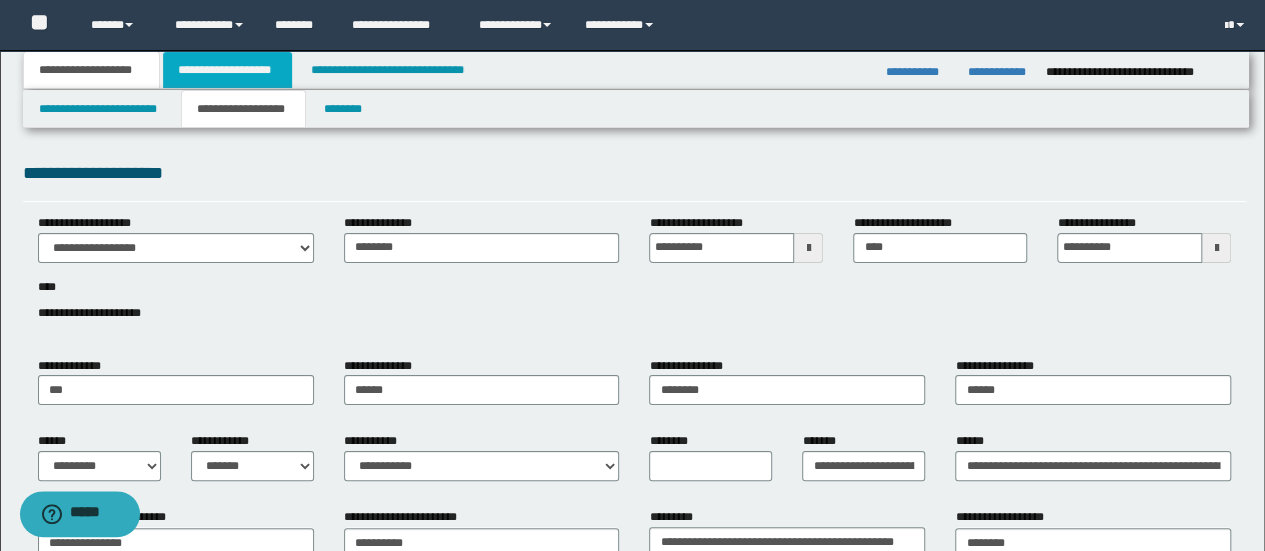 click on "**********" at bounding box center (227, 70) 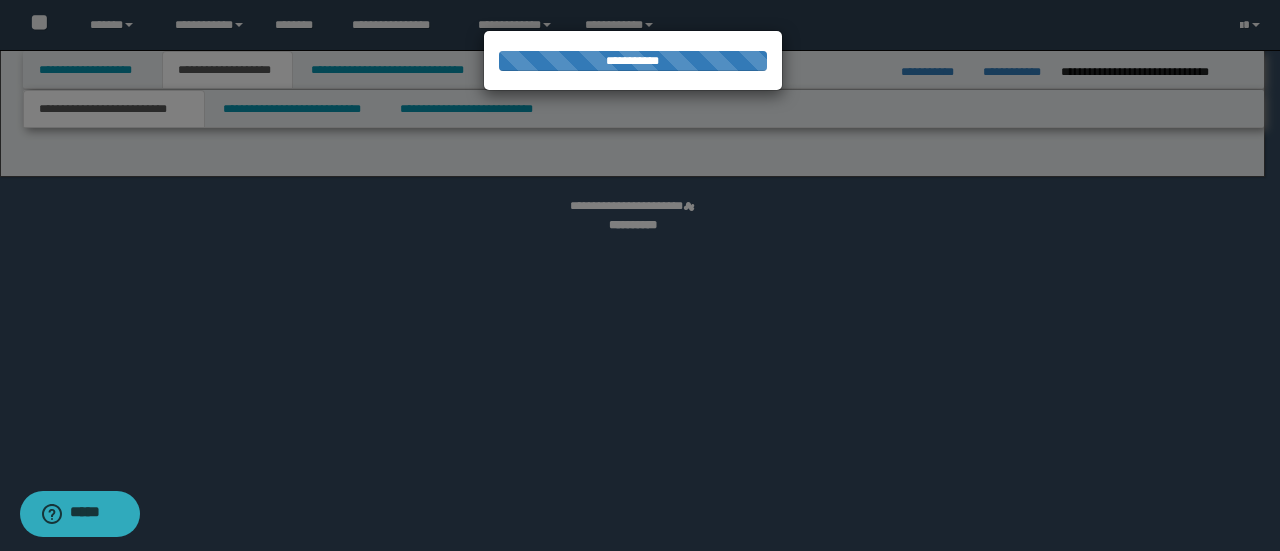 click at bounding box center (640, 275) 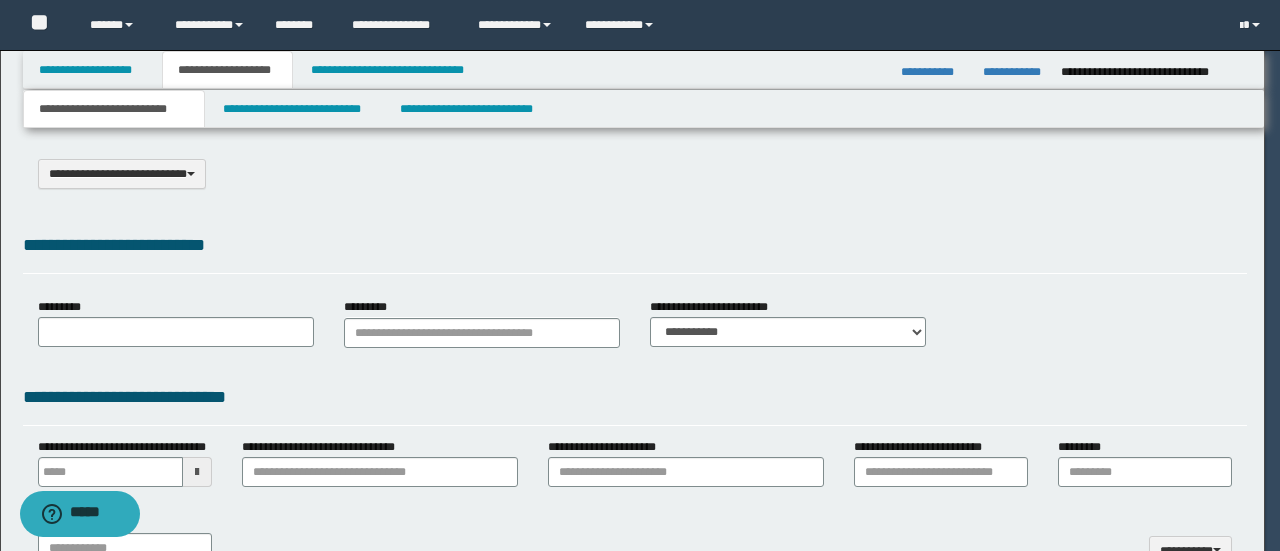 select on "*" 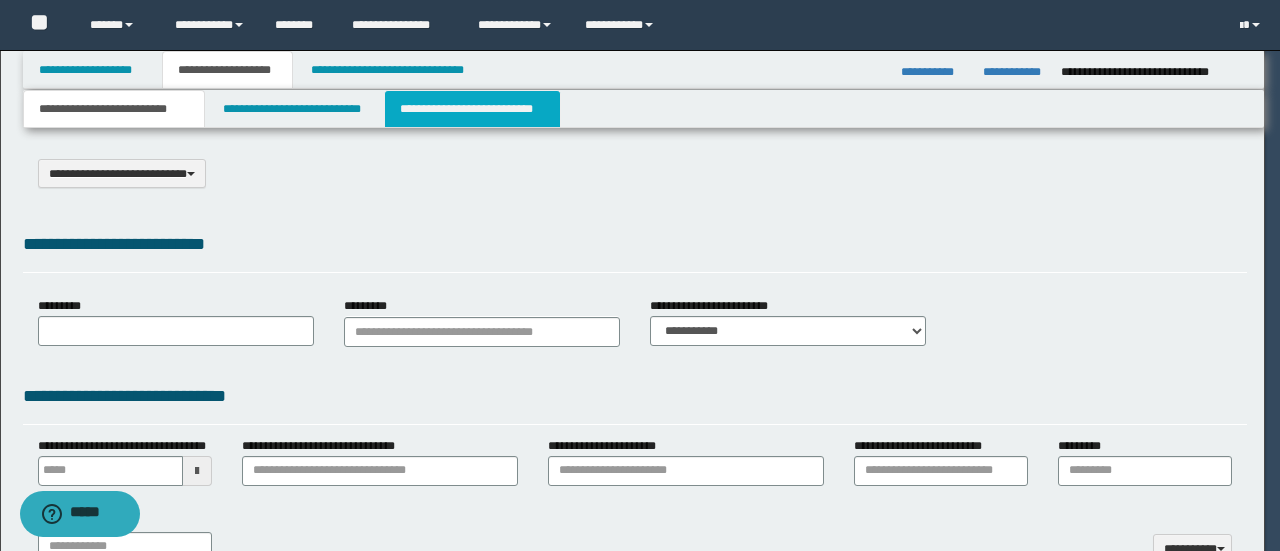 scroll, scrollTop: 0, scrollLeft: 0, axis: both 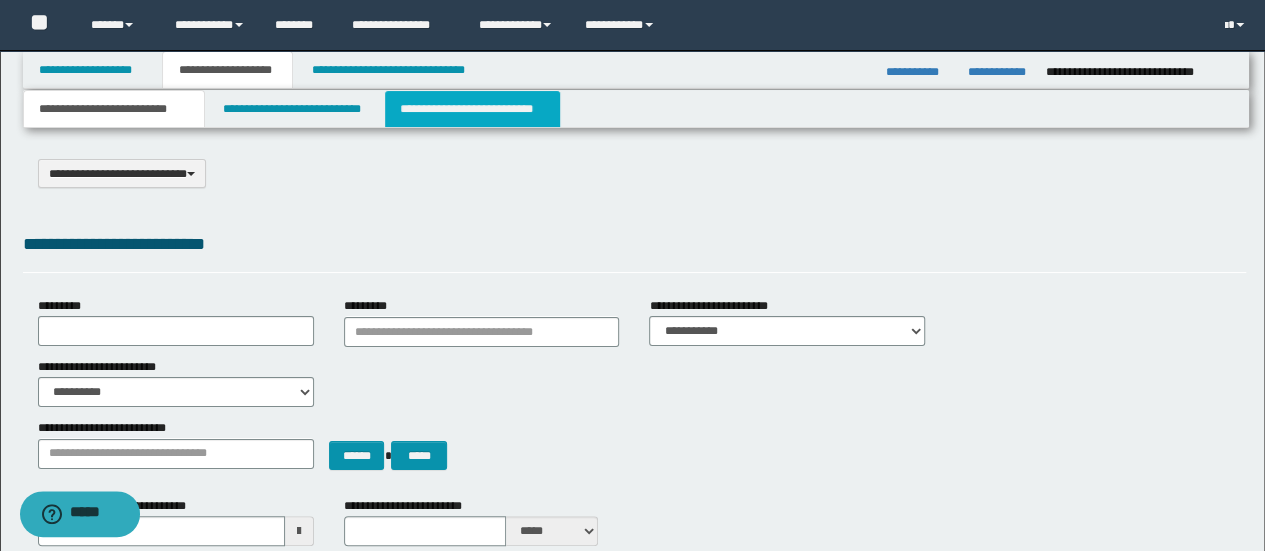 click on "**********" at bounding box center [472, 109] 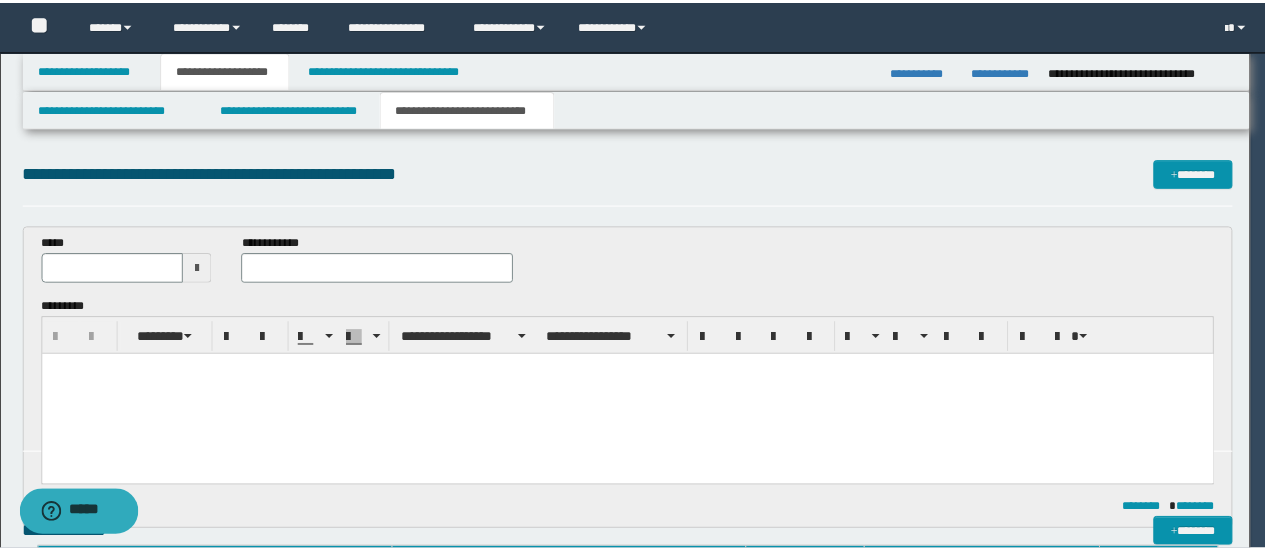 scroll, scrollTop: 0, scrollLeft: 0, axis: both 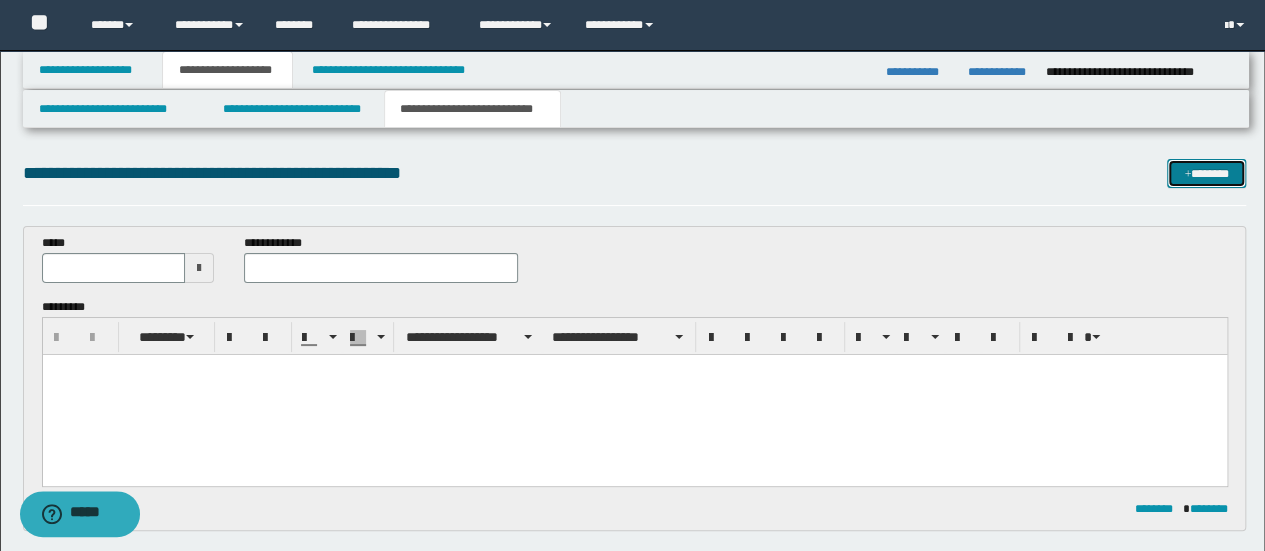 click on "*******" at bounding box center [1206, 173] 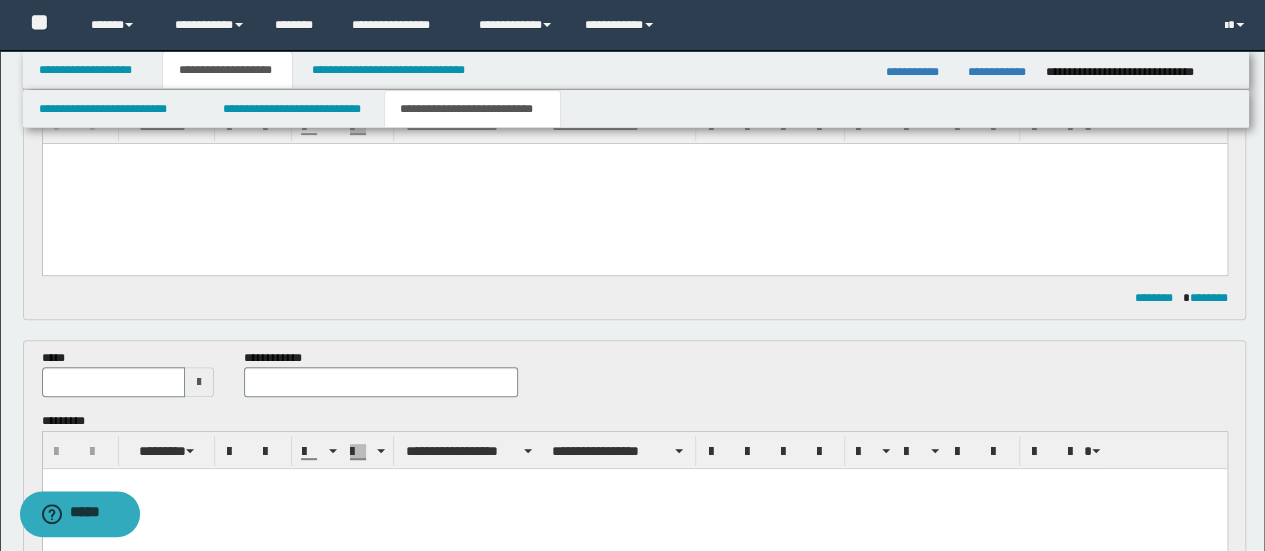 scroll, scrollTop: 478, scrollLeft: 0, axis: vertical 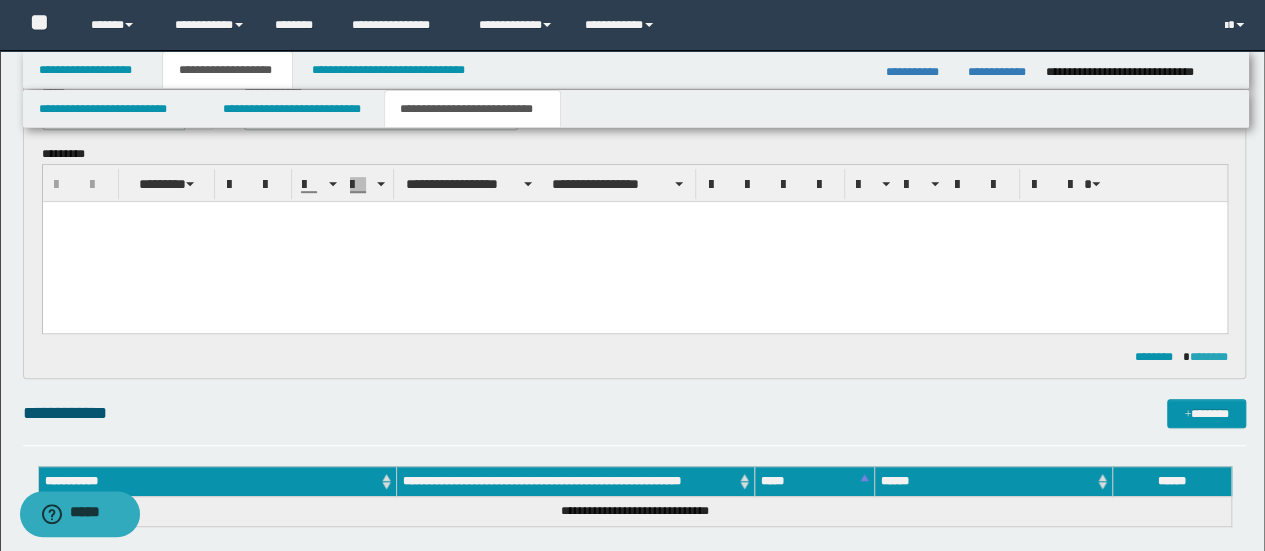 click on "********" at bounding box center [1209, 357] 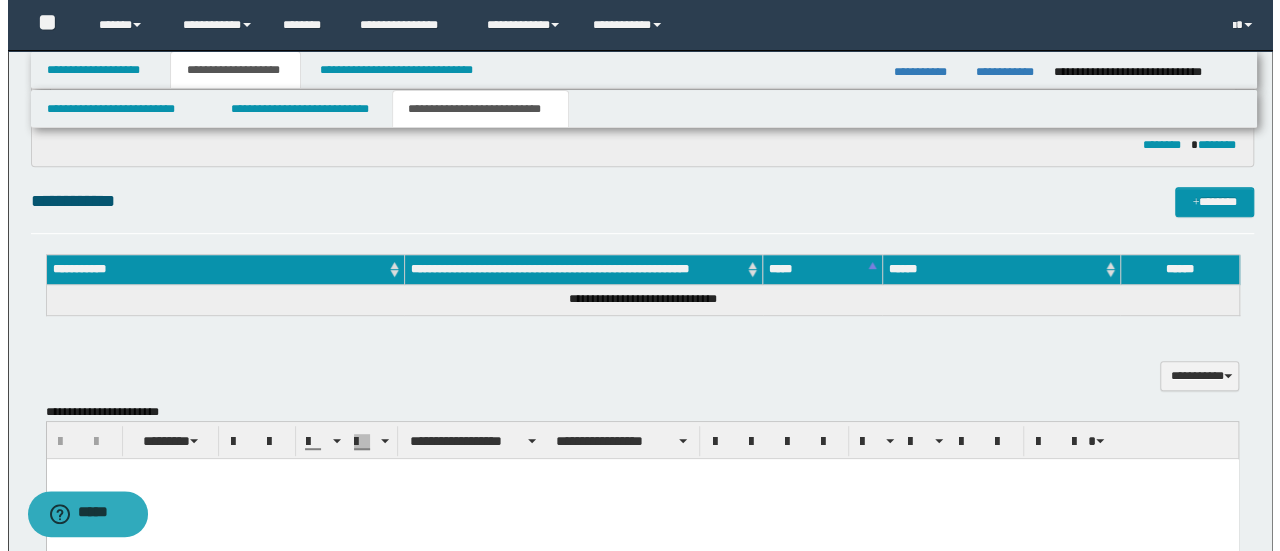 scroll, scrollTop: 211, scrollLeft: 0, axis: vertical 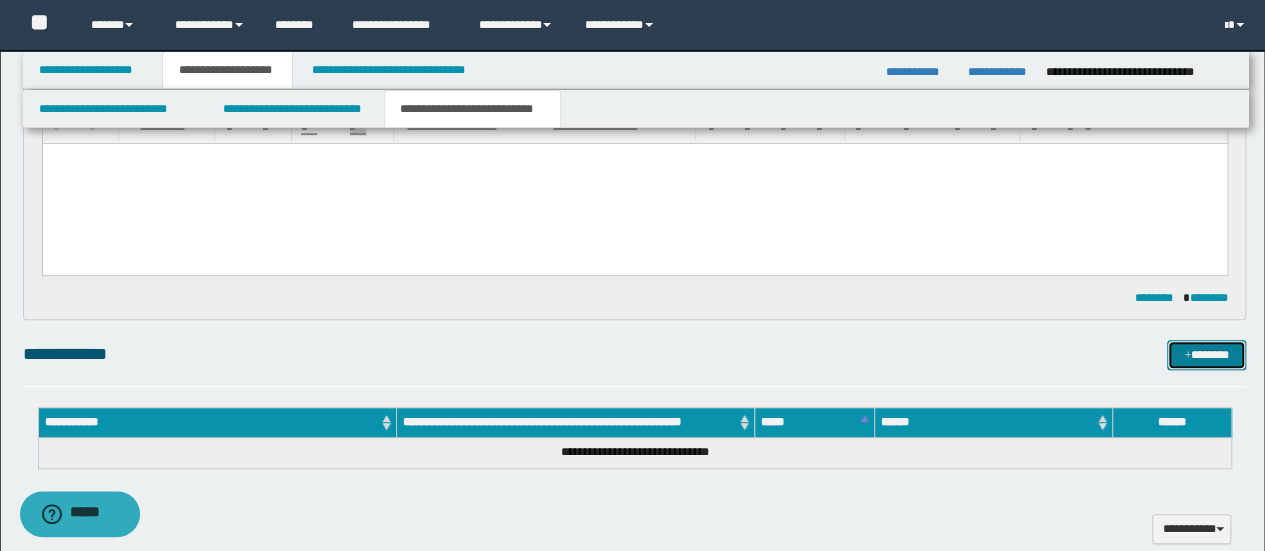 click on "*******" at bounding box center [1206, 354] 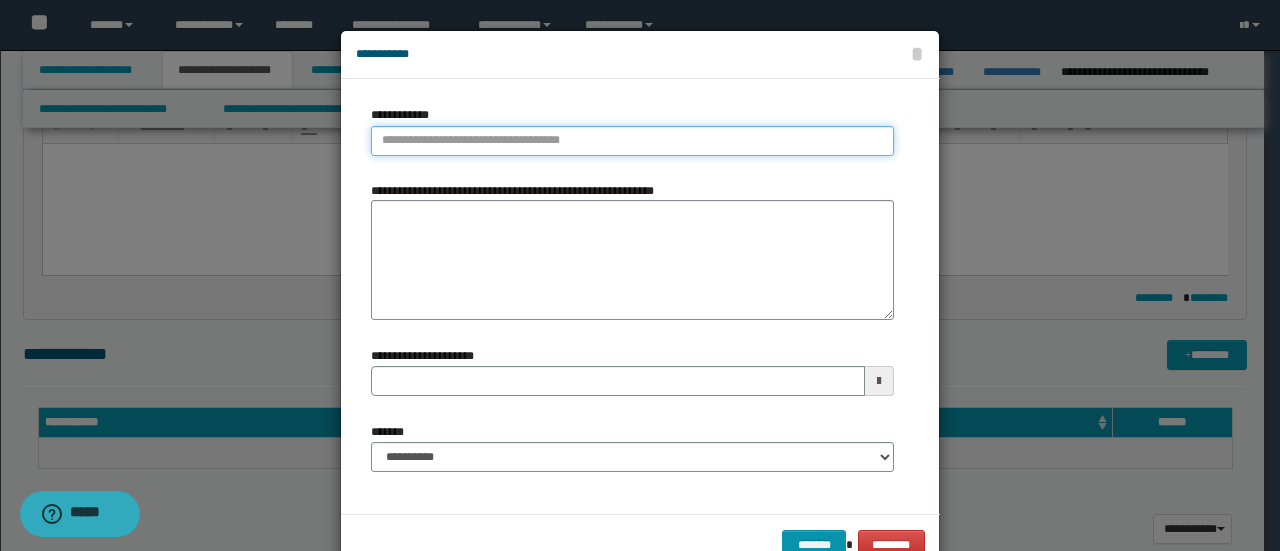 drag, startPoint x: 672, startPoint y: 149, endPoint x: 665, endPoint y: 138, distance: 13.038404 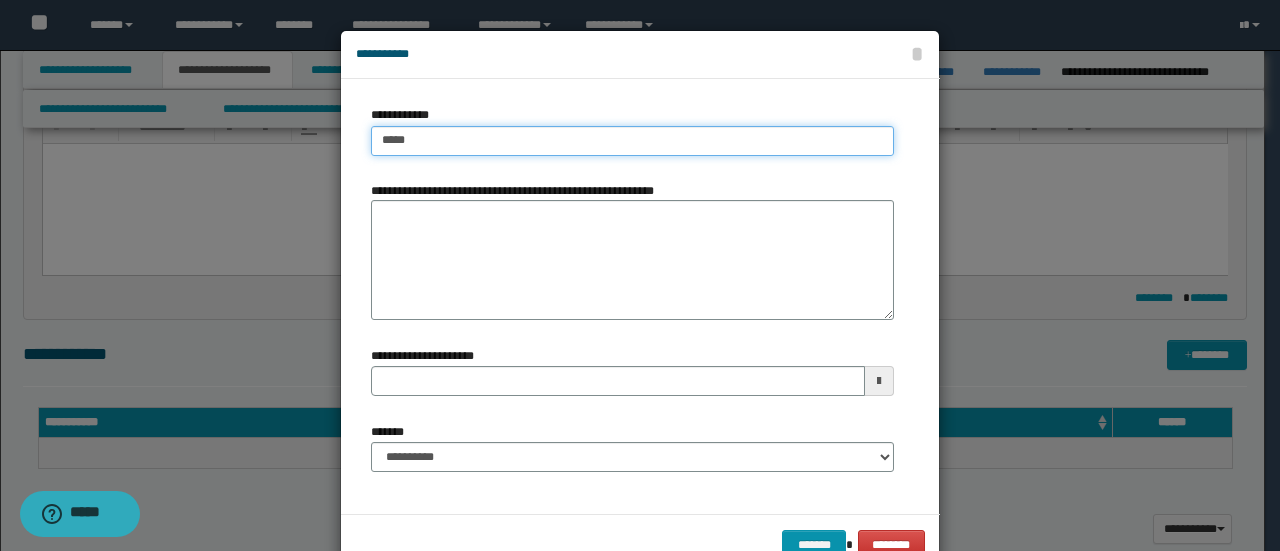 type on "****" 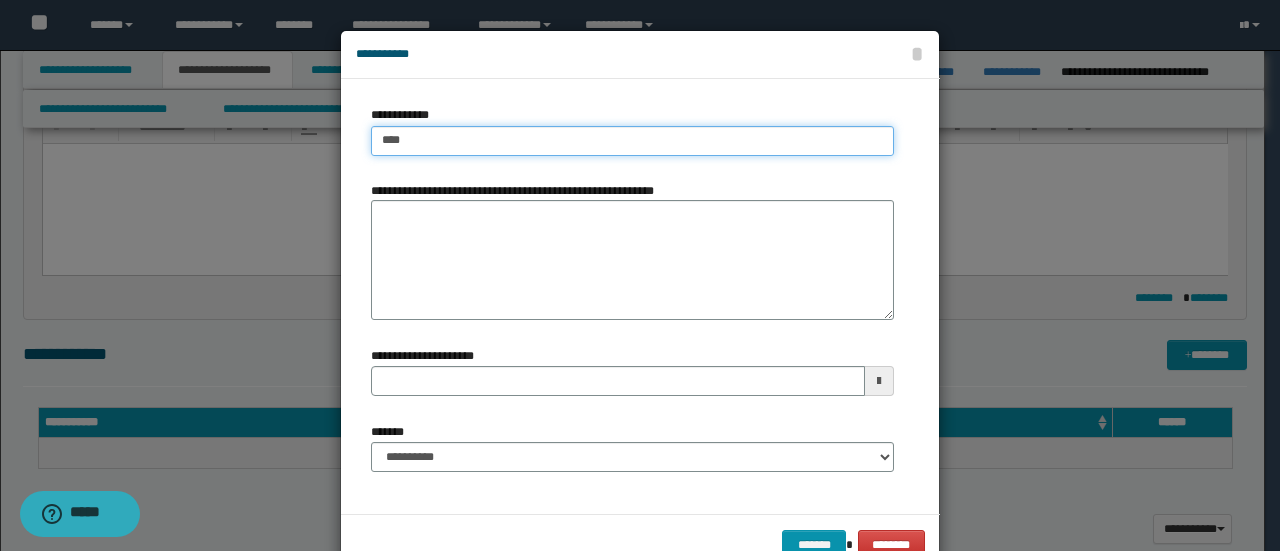 type on "****" 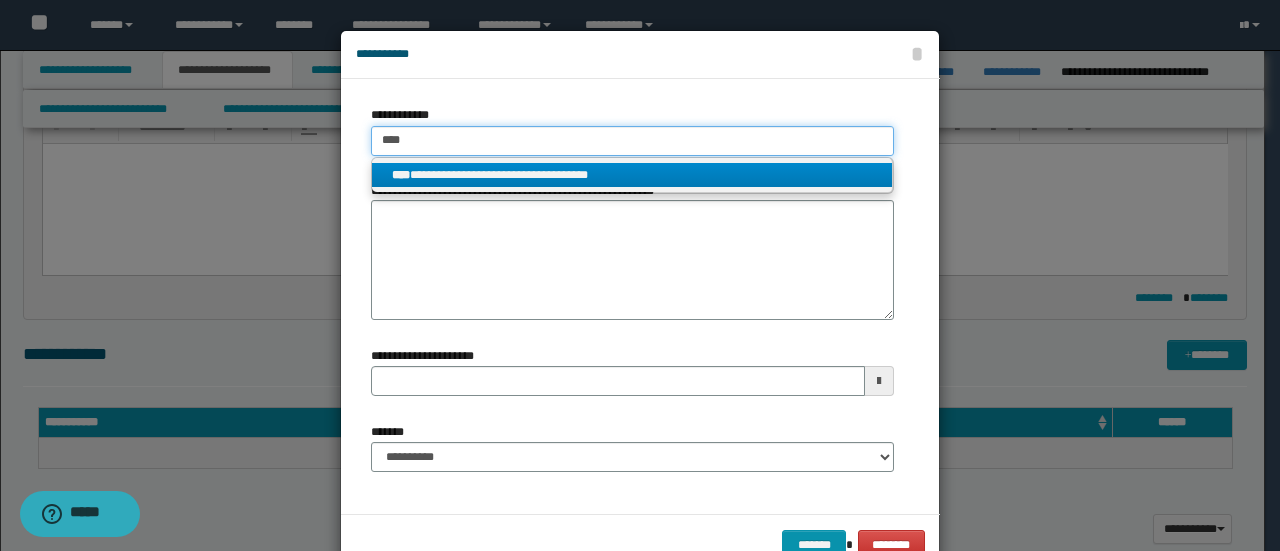 type on "****" 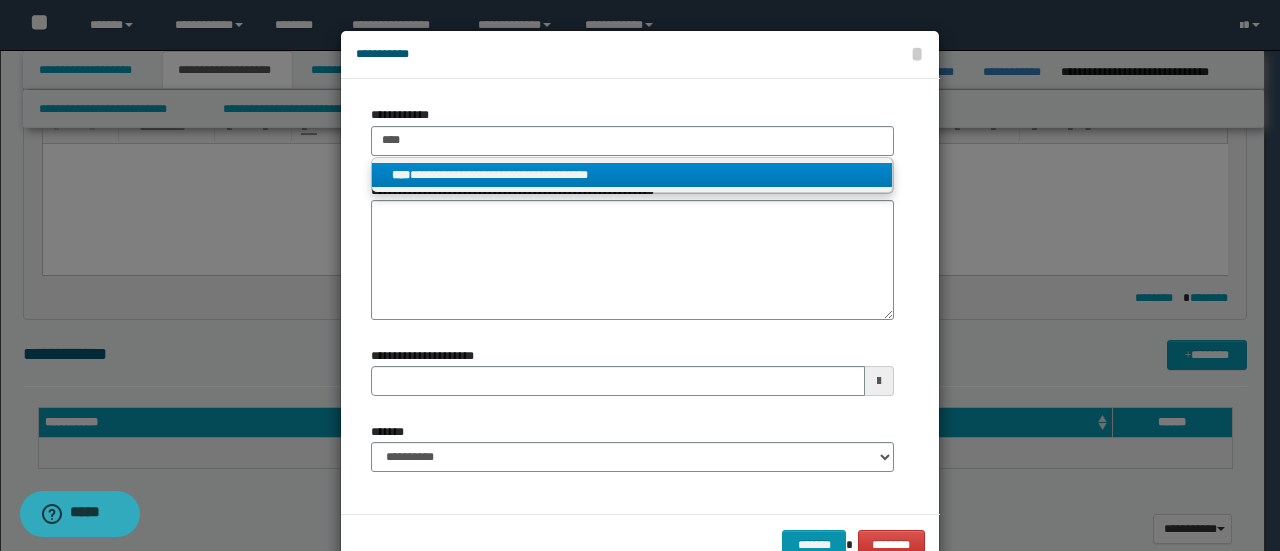 click on "**********" at bounding box center [632, 175] 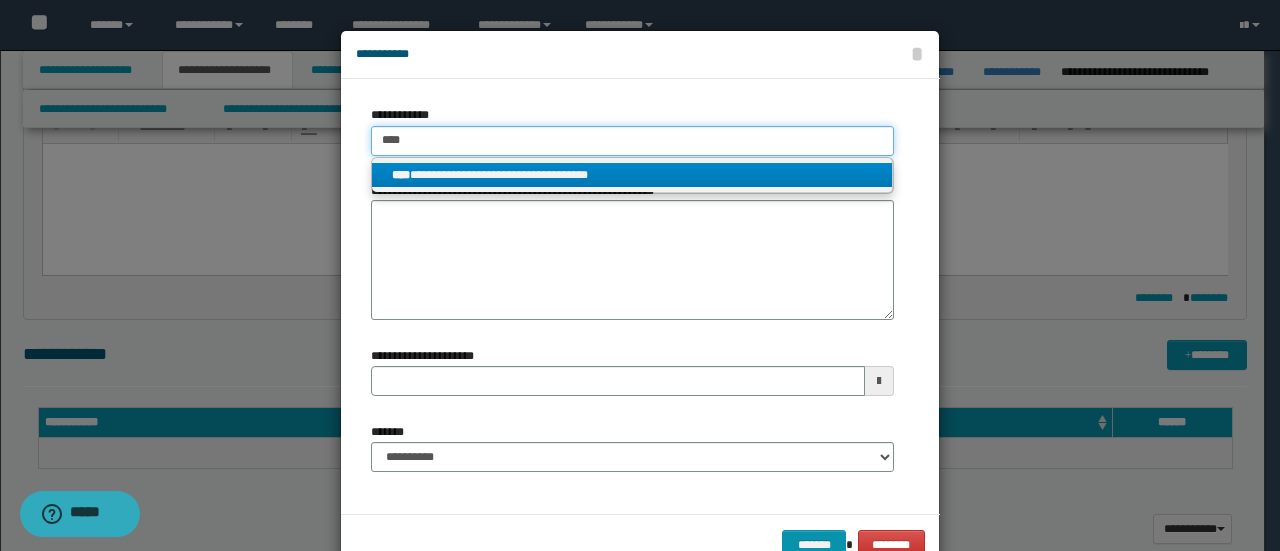 type 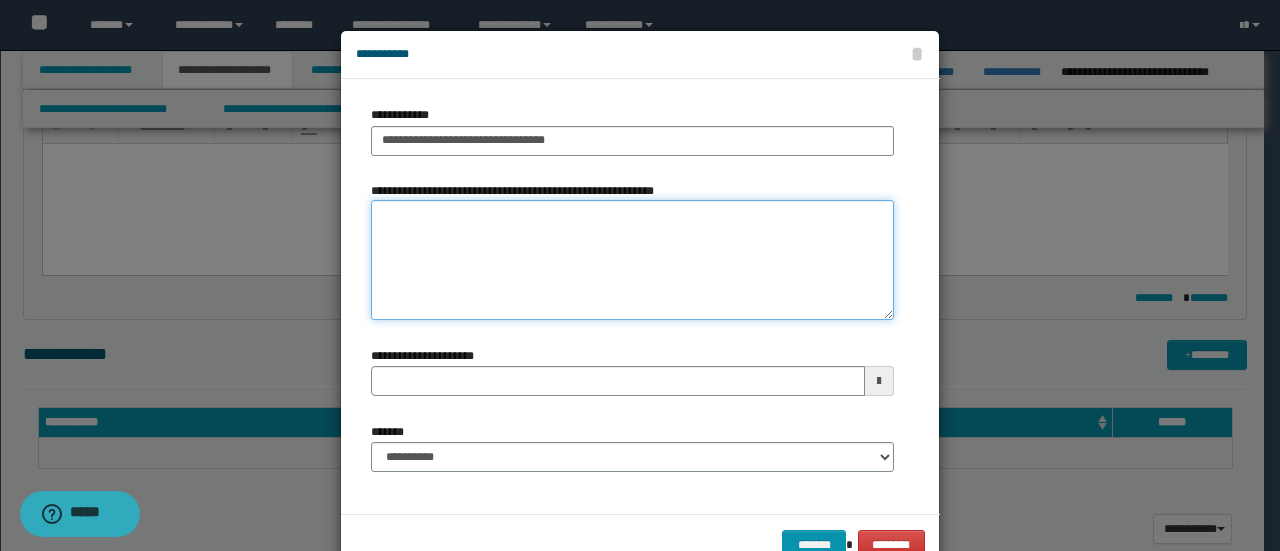 click on "**********" at bounding box center [632, 260] 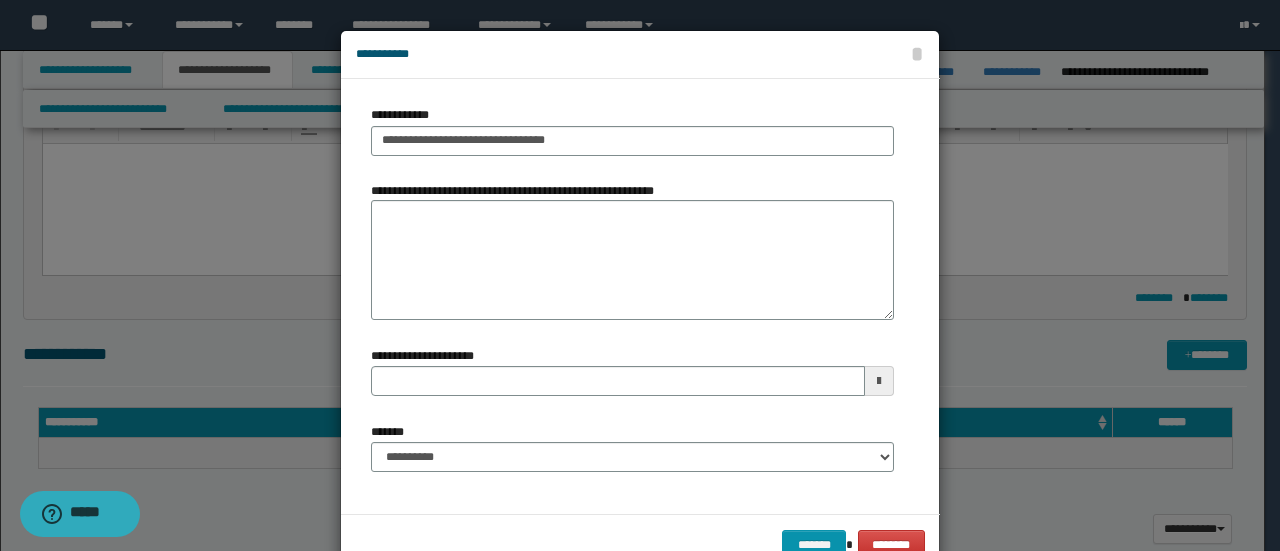 type 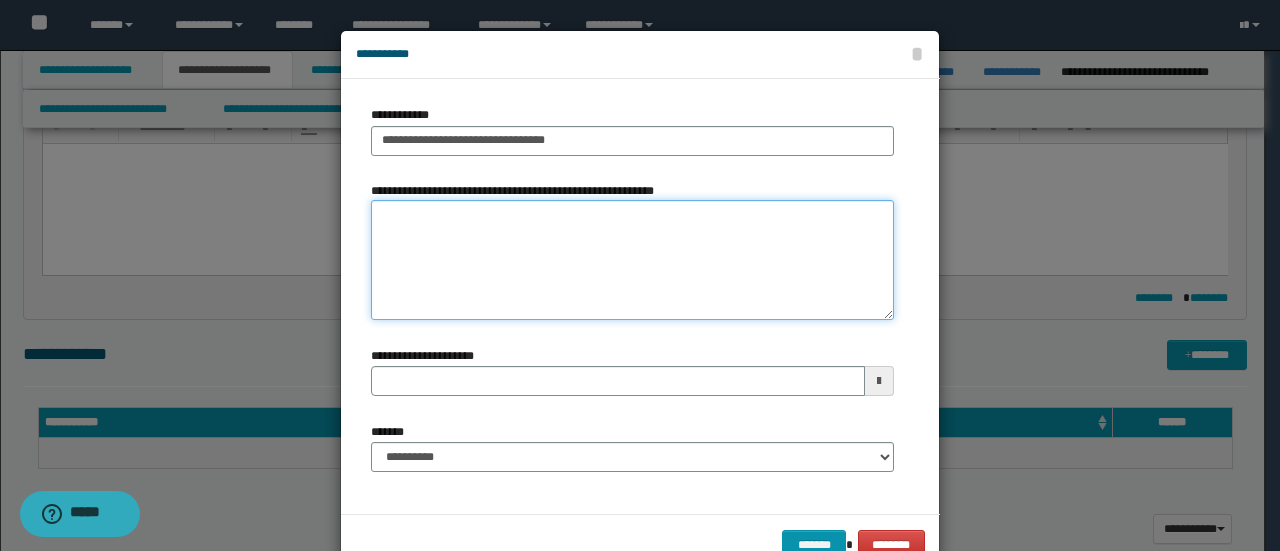 paste on "*********" 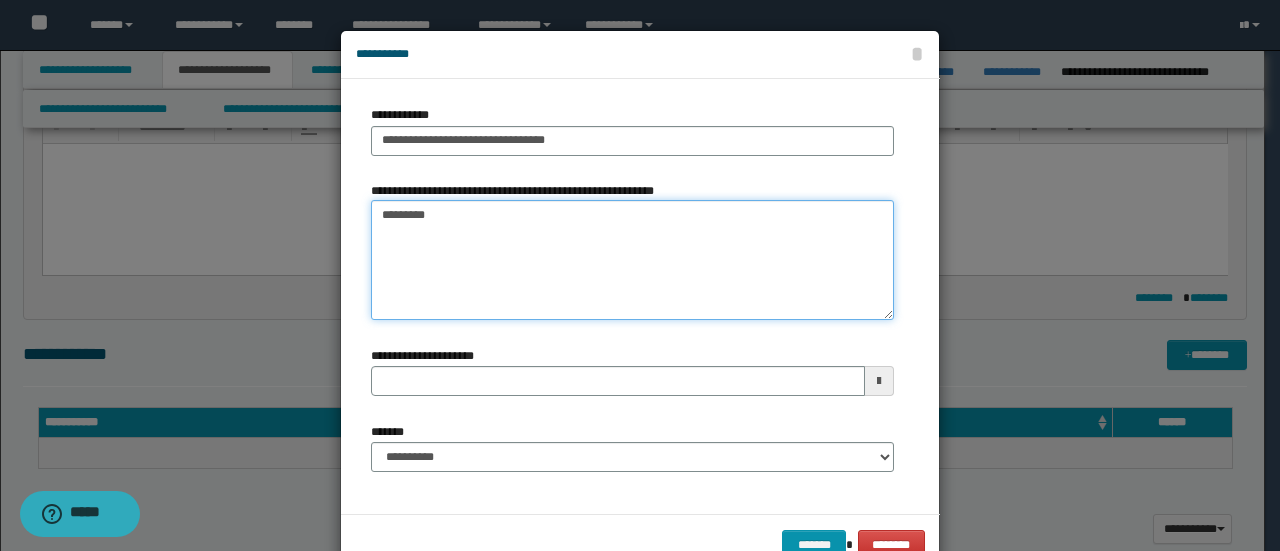 click on "*********" at bounding box center [632, 260] 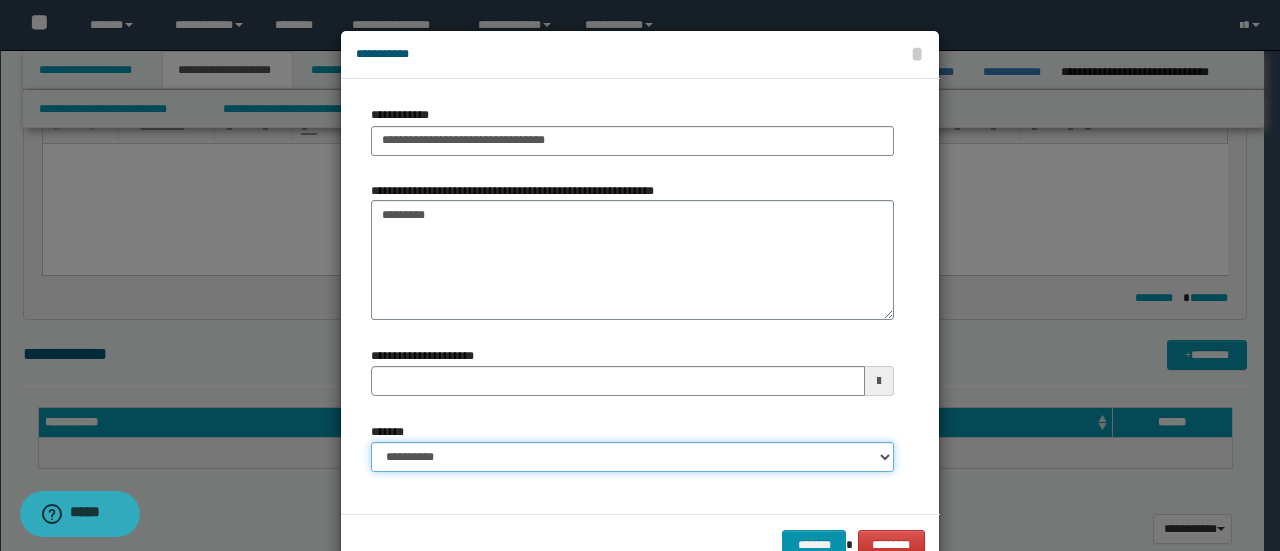 click on "**********" at bounding box center [632, 457] 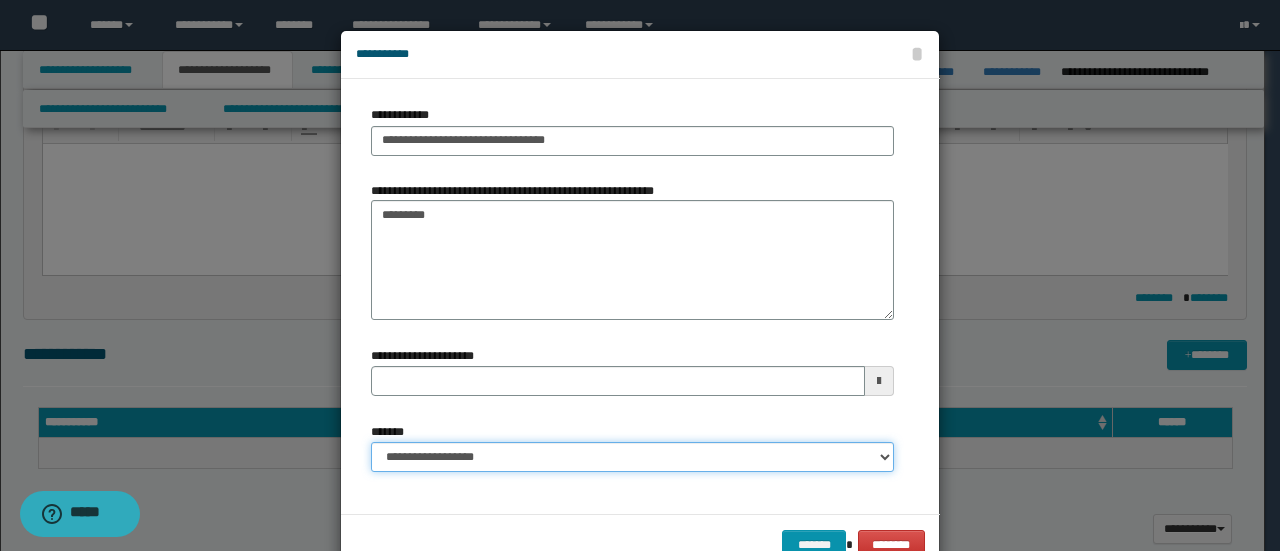 click on "**********" at bounding box center [632, 457] 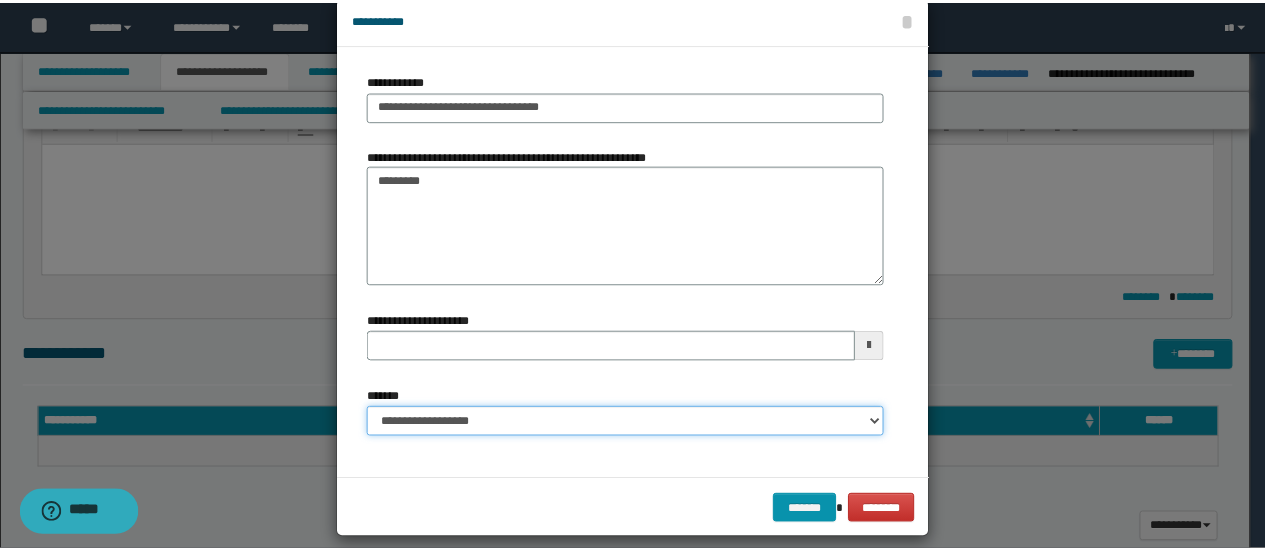 scroll, scrollTop: 52, scrollLeft: 0, axis: vertical 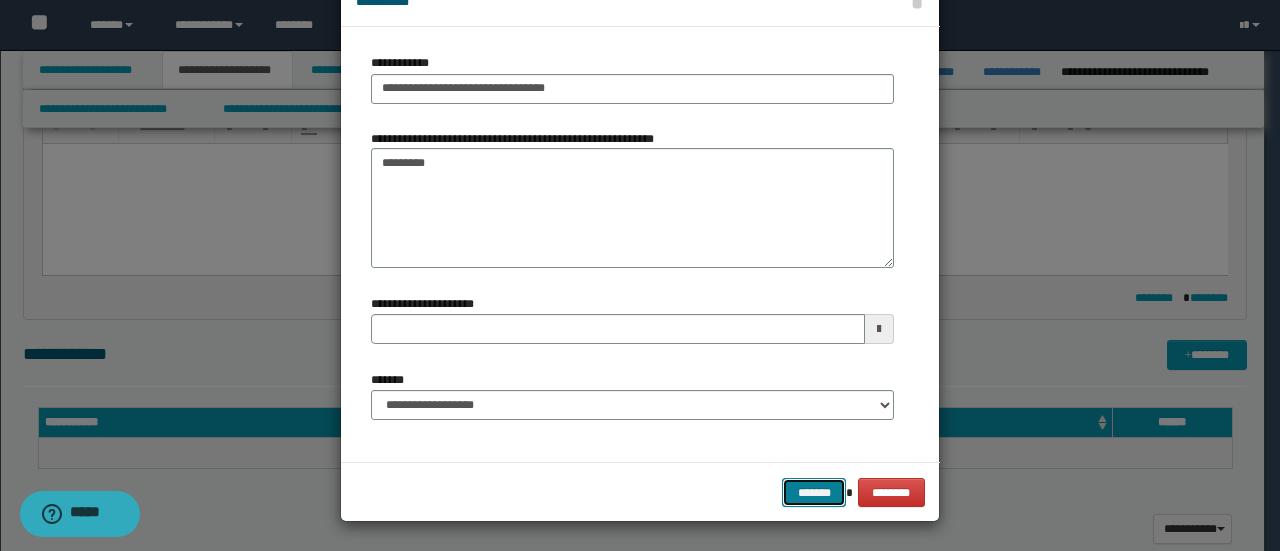 click on "*******" at bounding box center [814, 492] 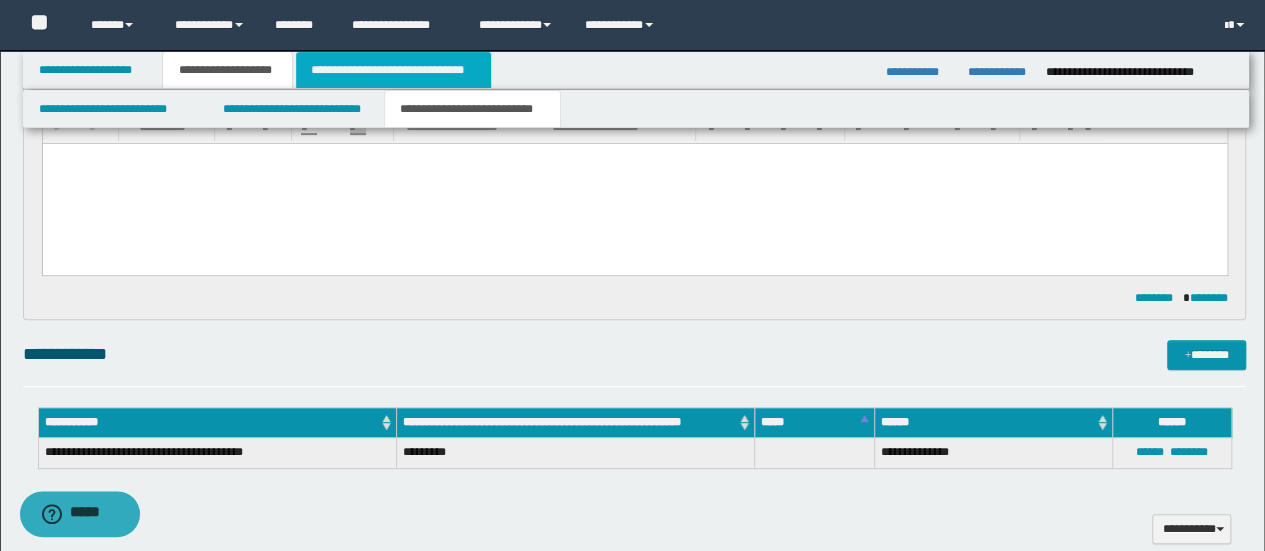 click on "**********" at bounding box center (393, 70) 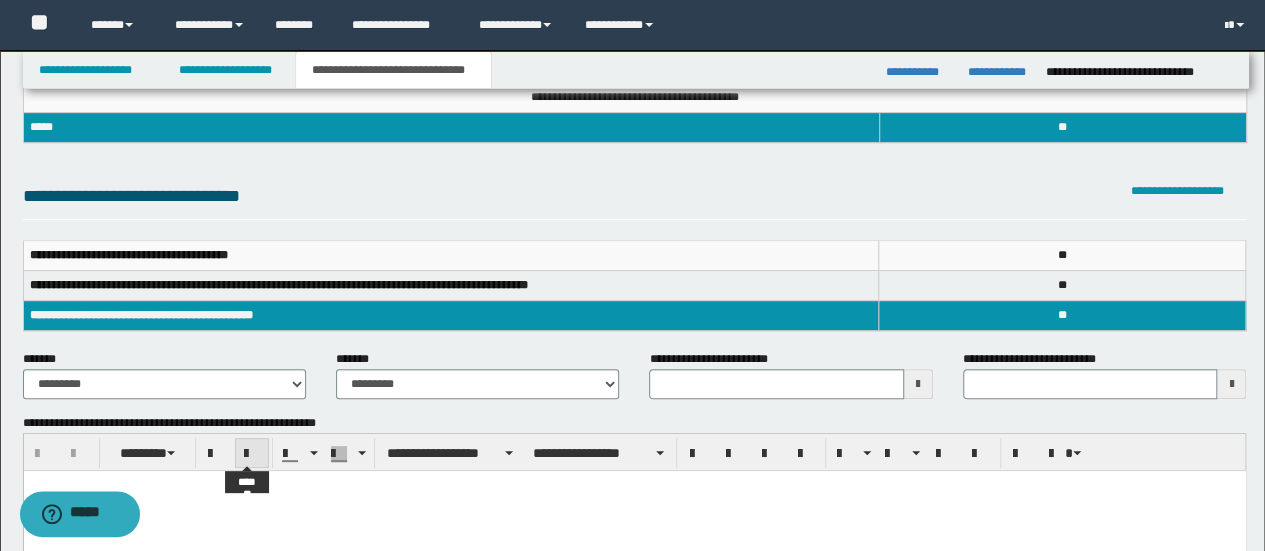 scroll, scrollTop: 266, scrollLeft: 0, axis: vertical 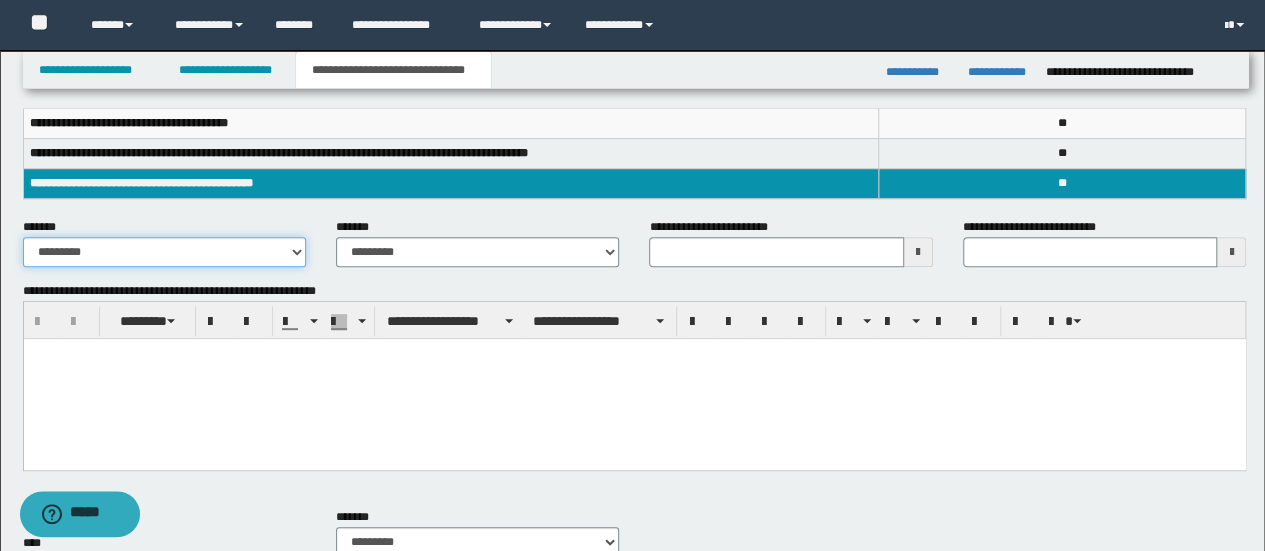 click on "**********" at bounding box center [164, 252] 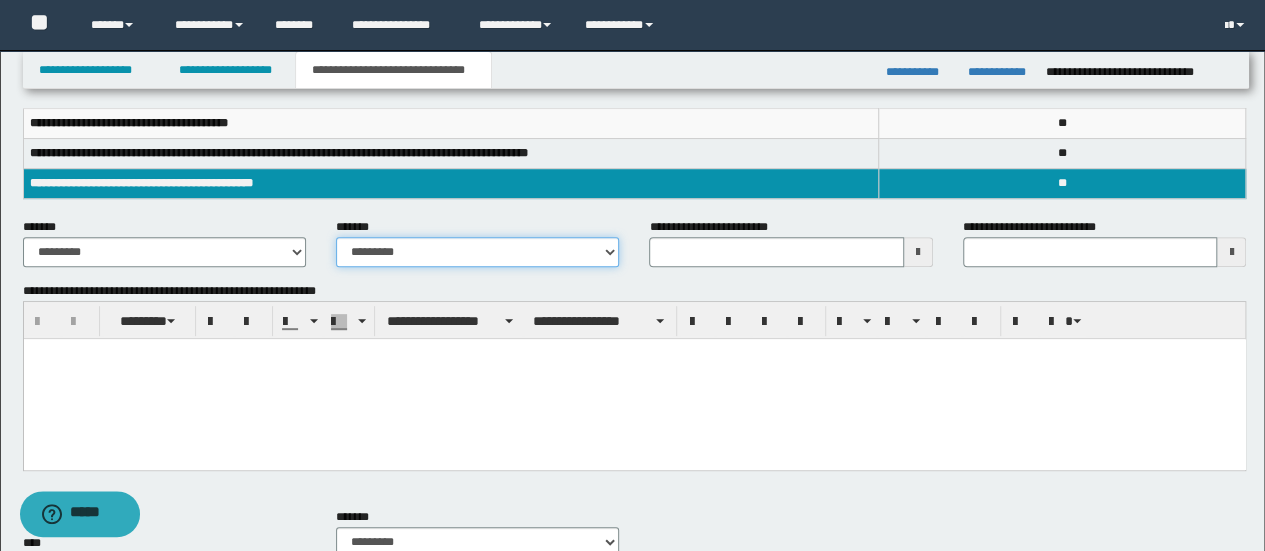 click on "**********" at bounding box center [477, 252] 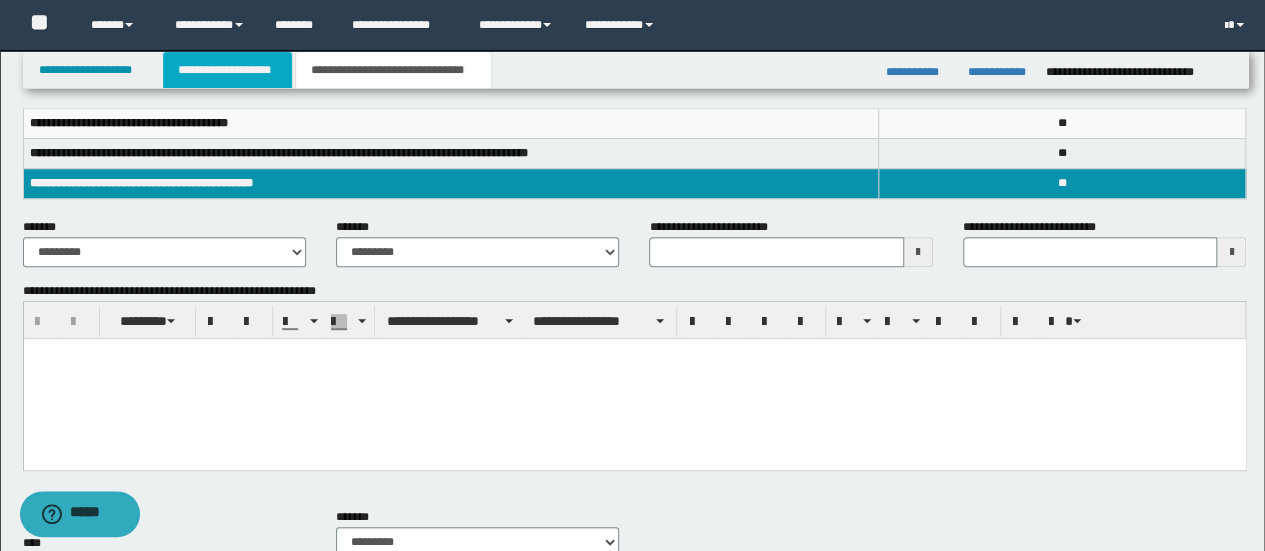 click on "**********" at bounding box center [227, 70] 